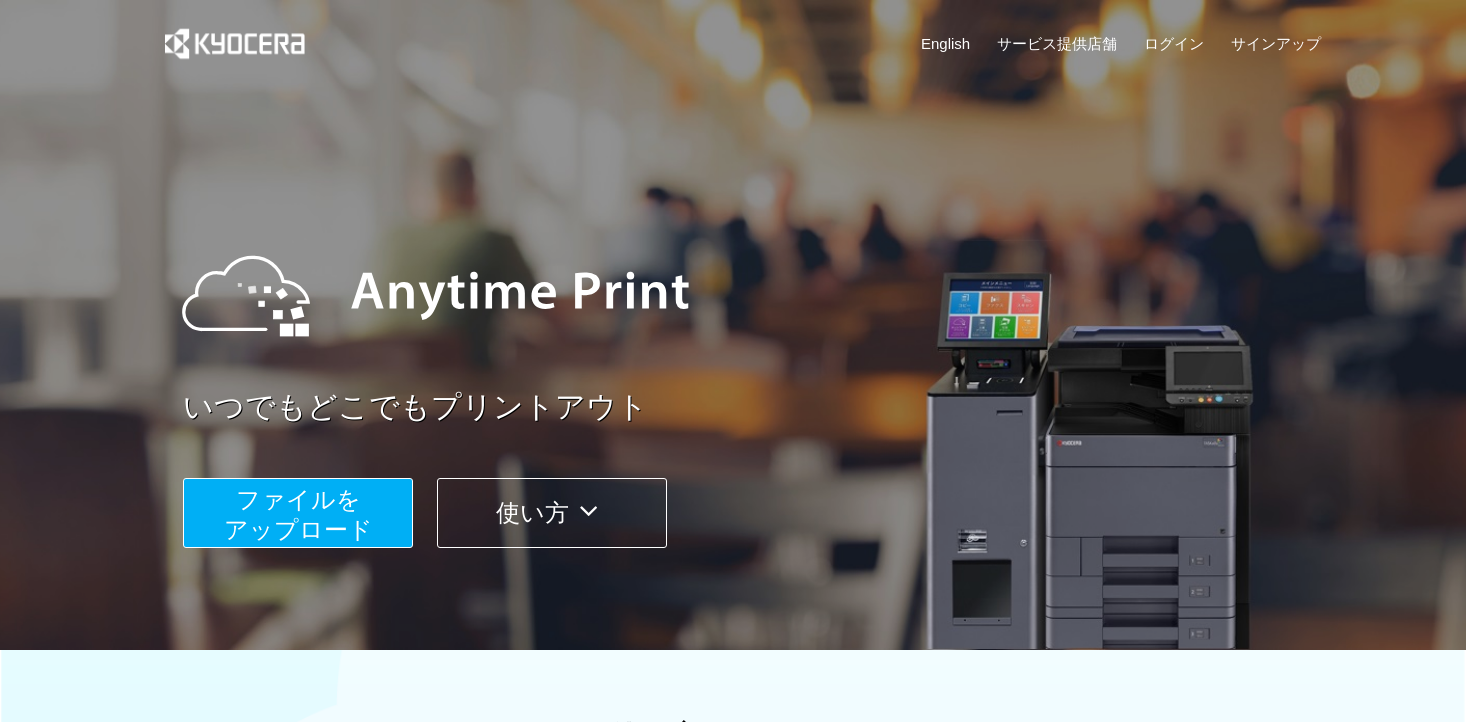 scroll, scrollTop: 0, scrollLeft: 0, axis: both 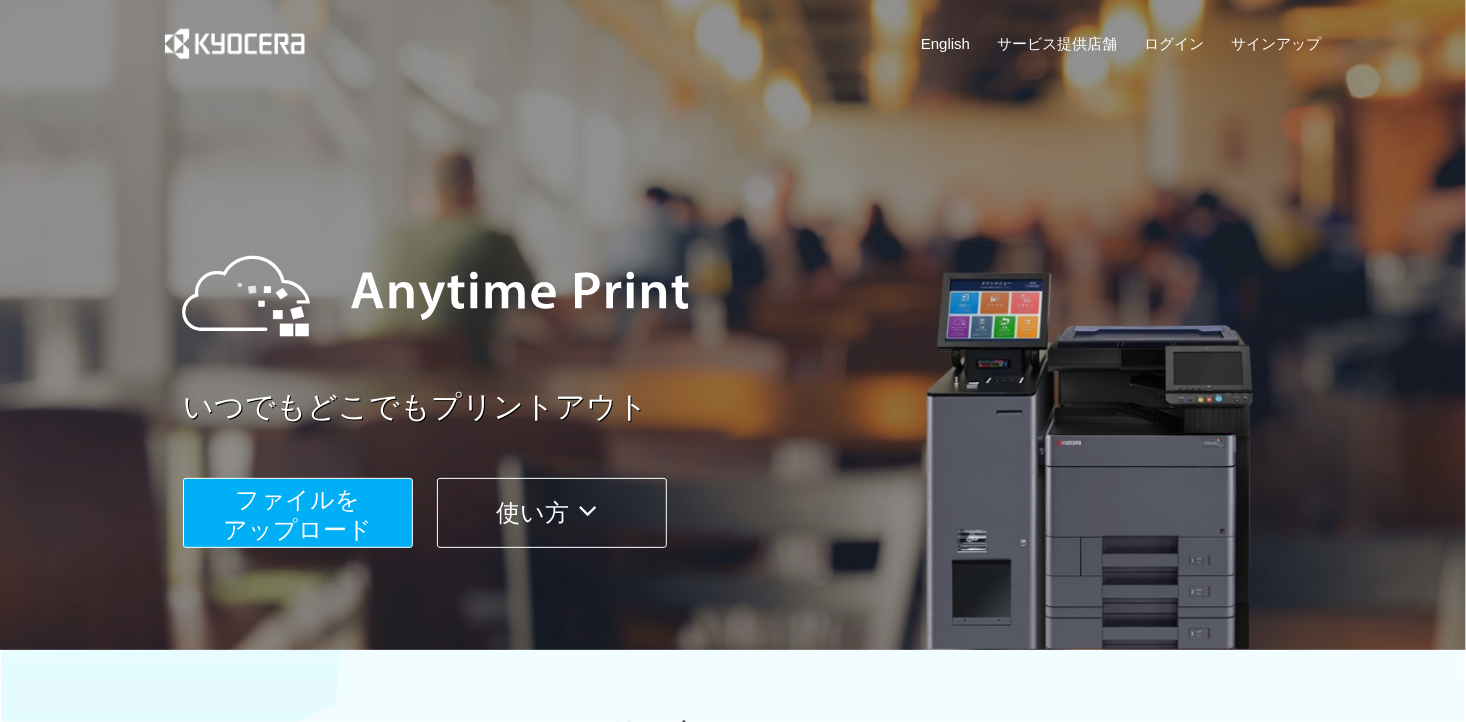 click on "ファイルを ​​アップロード" at bounding box center [298, 514] 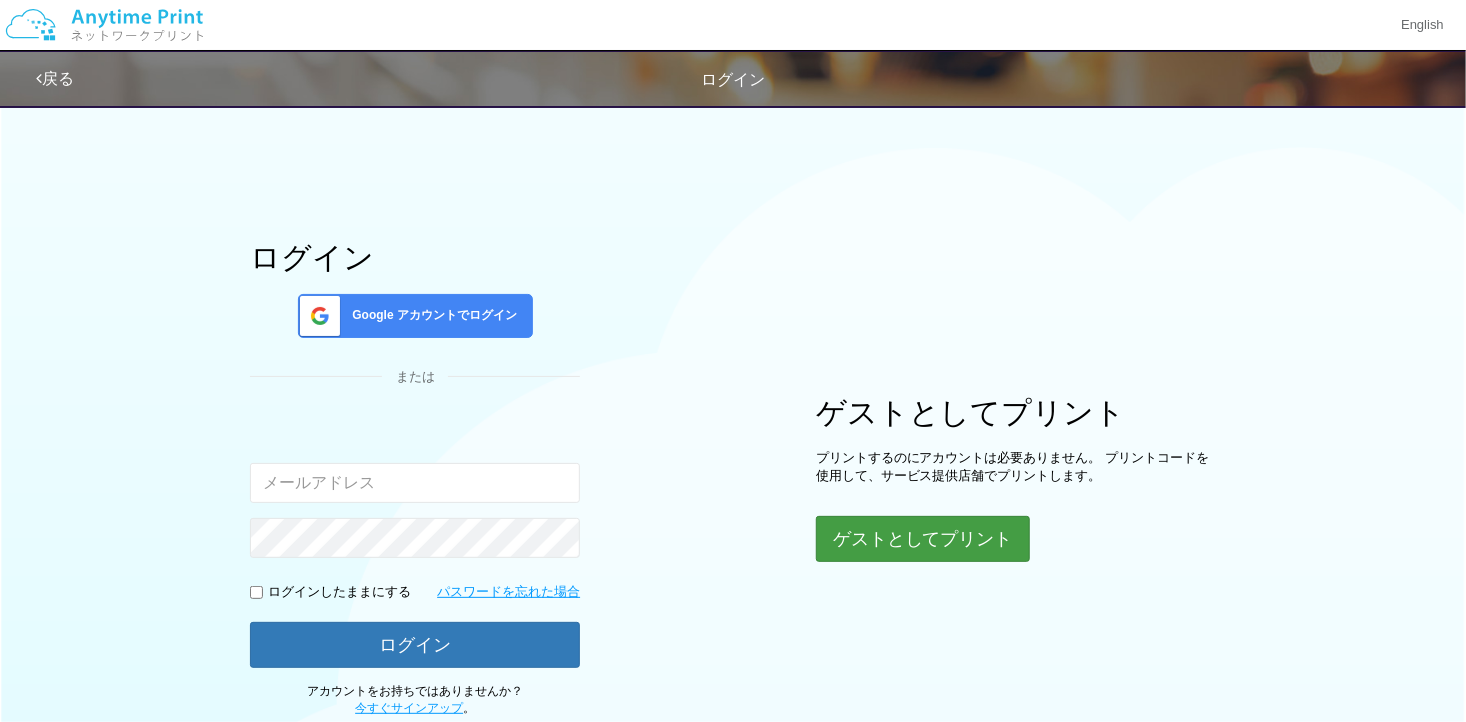 type on "[EMAIL]" 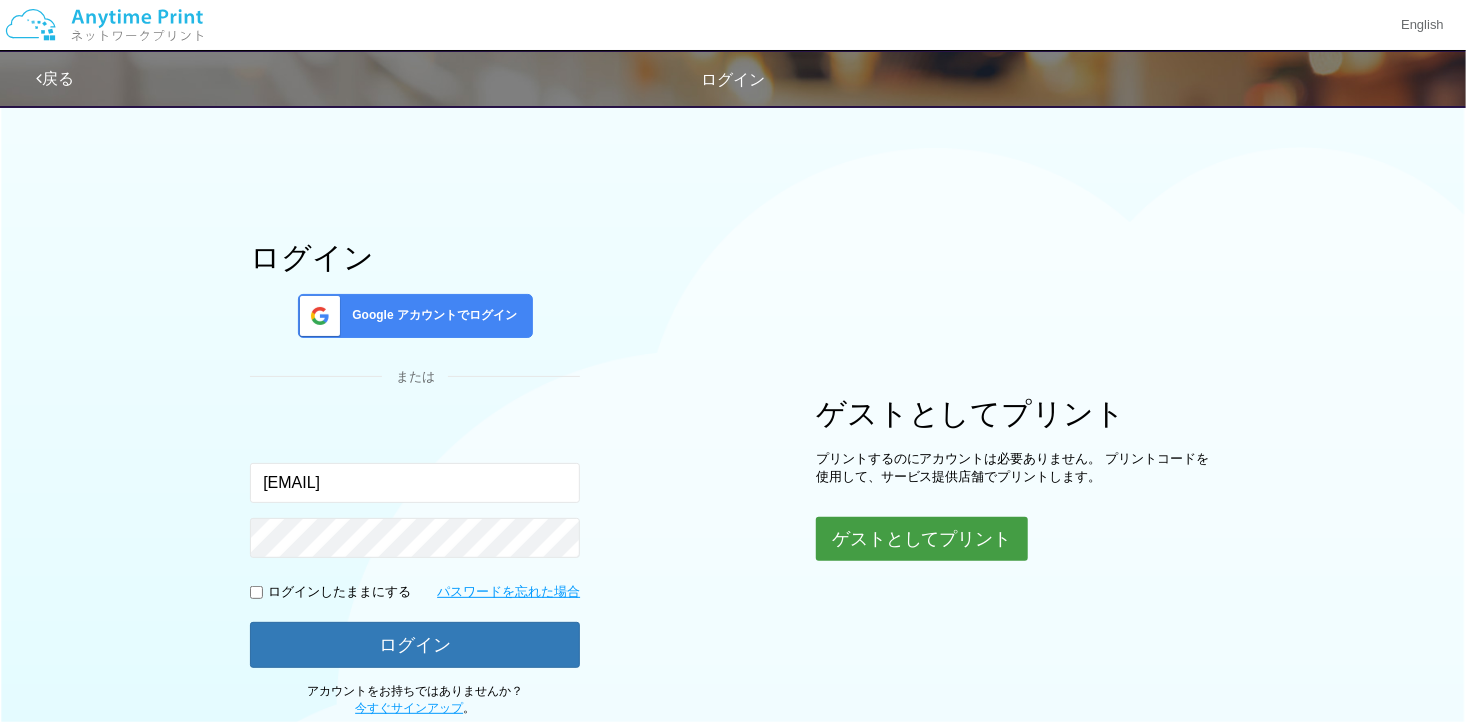click on "ゲストとしてプリント" at bounding box center (922, 539) 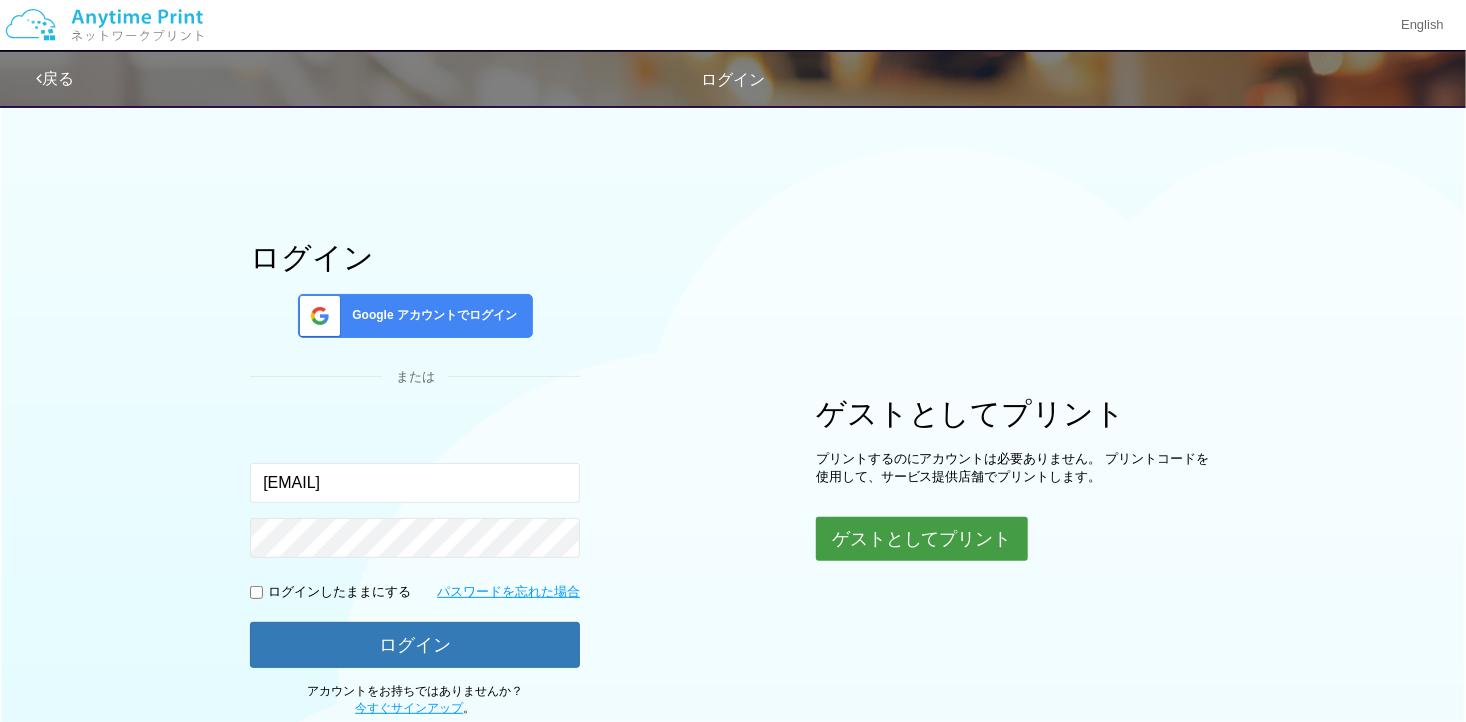 click on "ゲストとしてプリント" at bounding box center (922, 539) 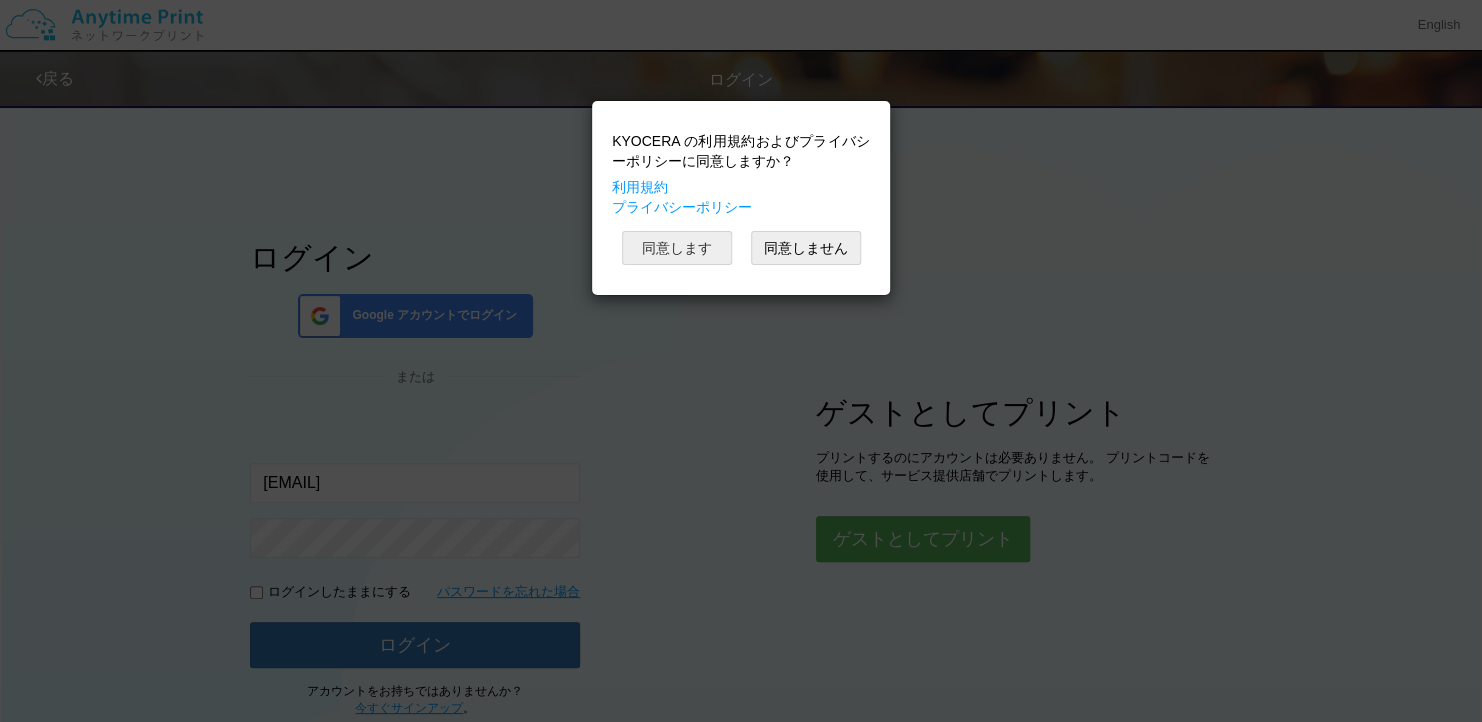 click on "同意します" at bounding box center [677, 248] 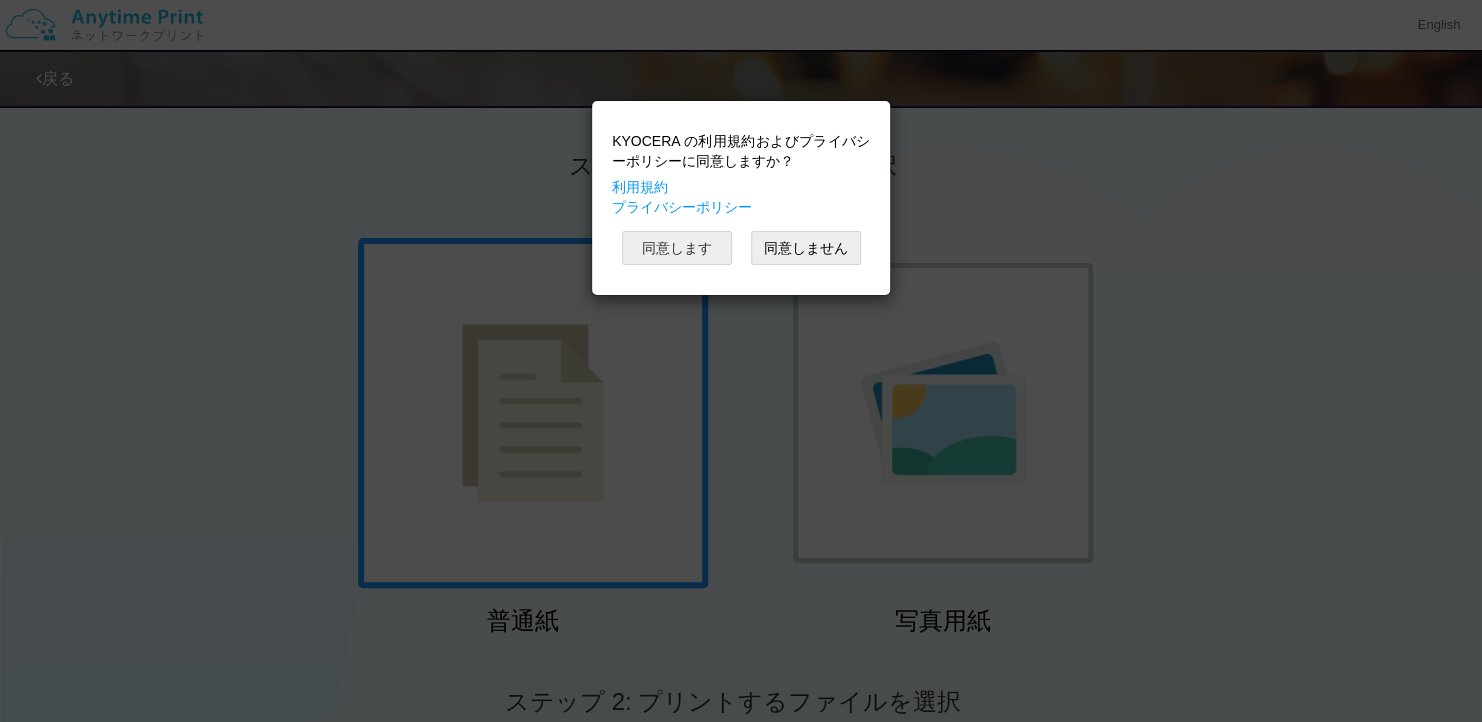 click on "同意します" at bounding box center [677, 248] 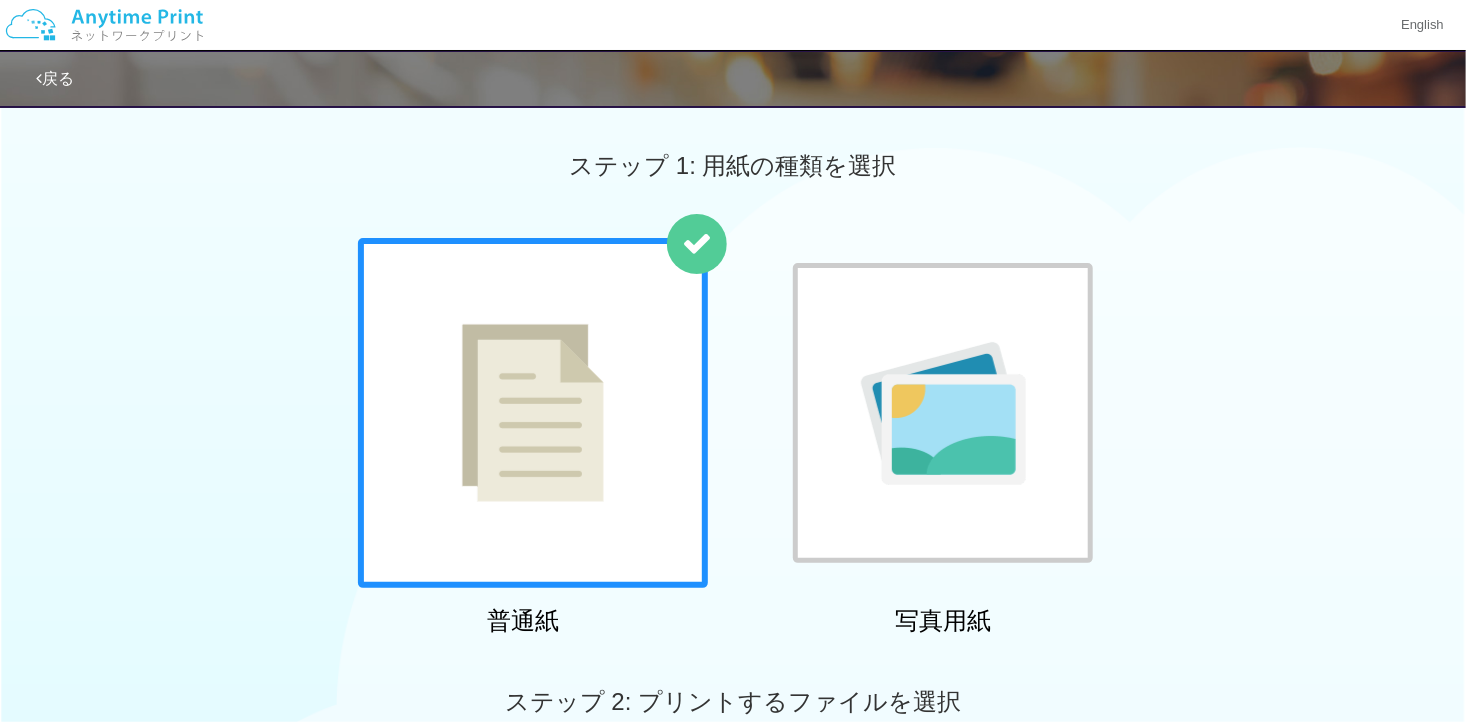 click at bounding box center [943, 413] 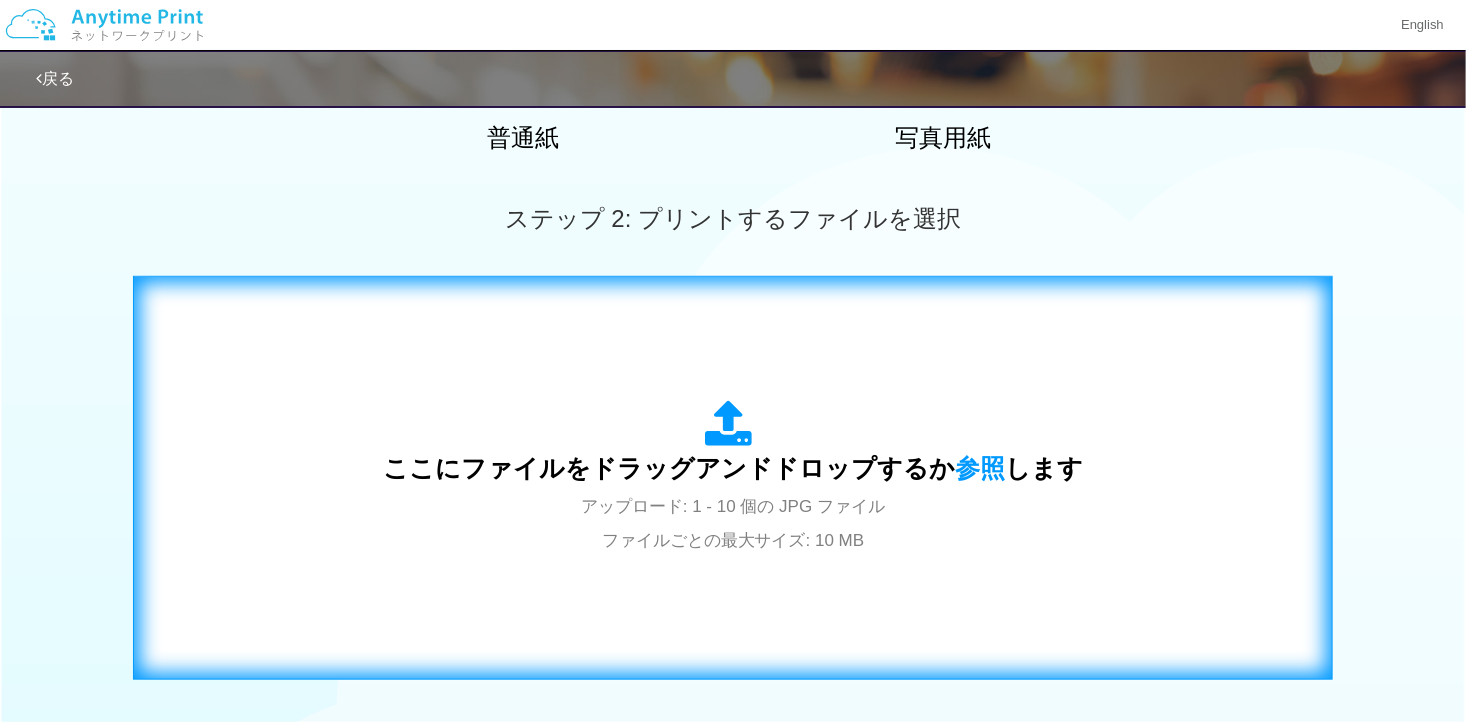 scroll, scrollTop: 600, scrollLeft: 0, axis: vertical 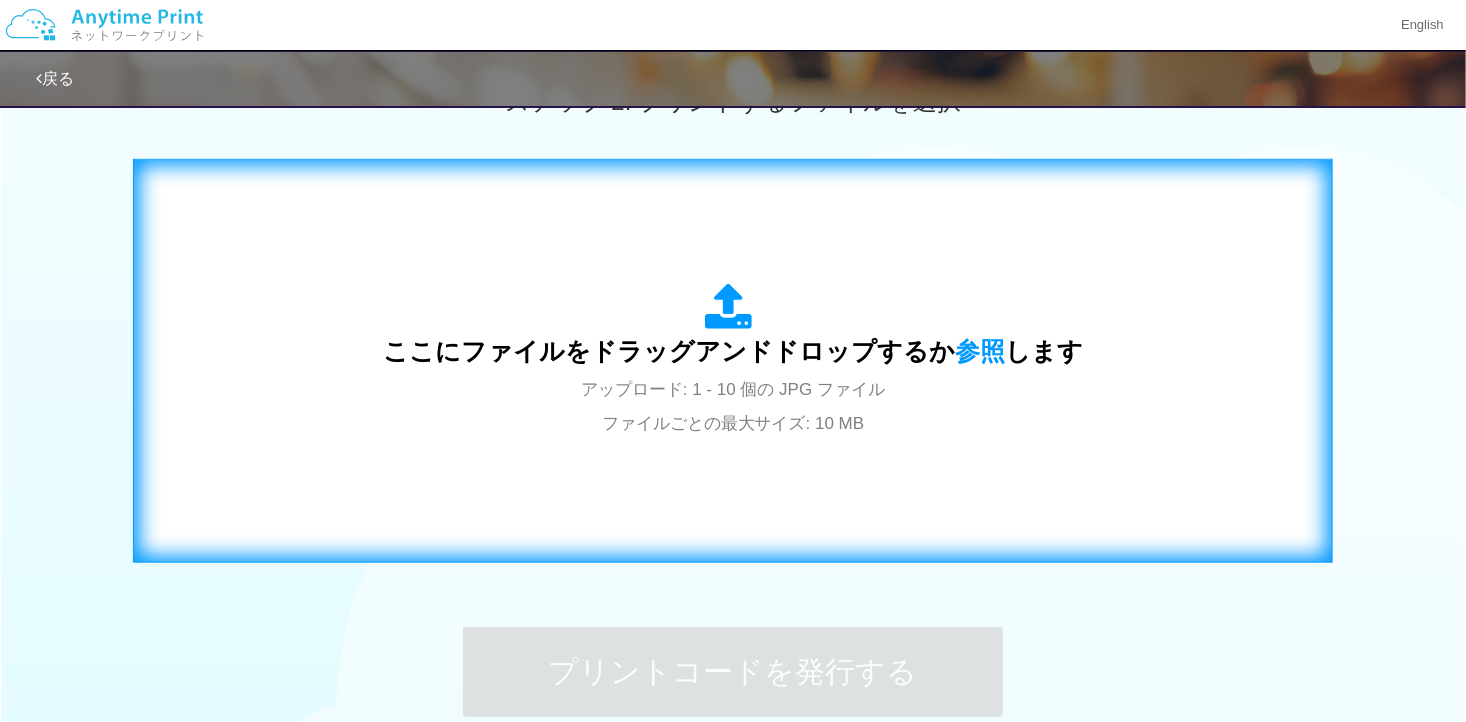 click on "ここにファイルをドラッグアンドドロップするか 参照 します" at bounding box center [733, 351] 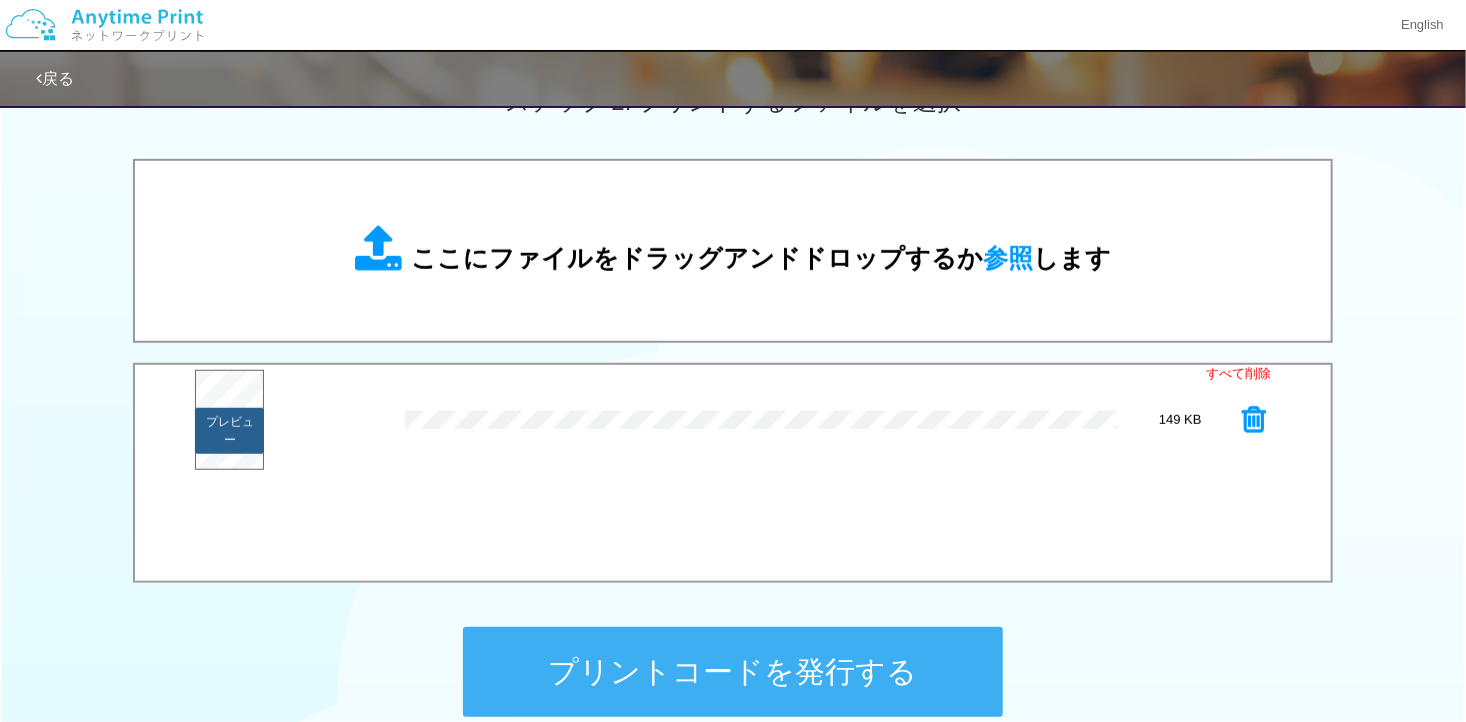 click on "プレビュー" at bounding box center [230, 431] 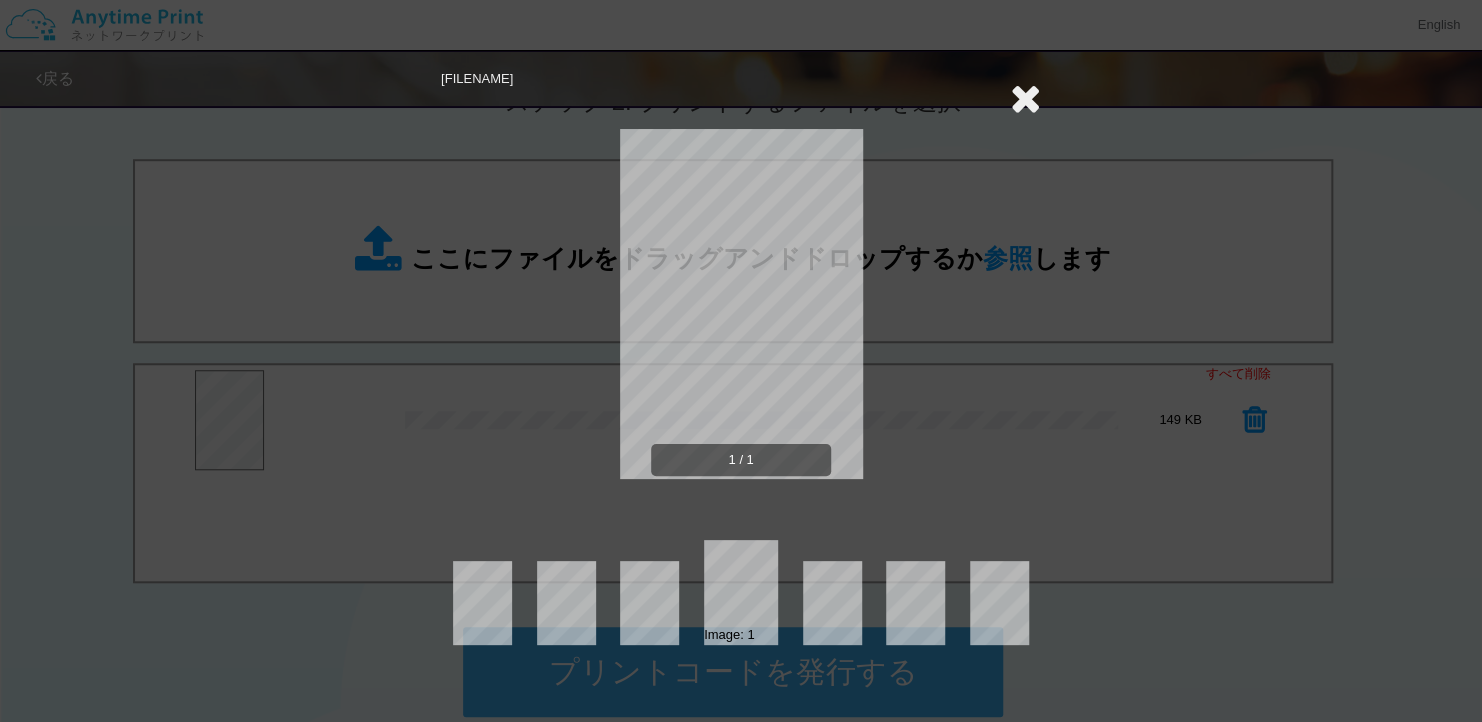 click at bounding box center [1025, 98] 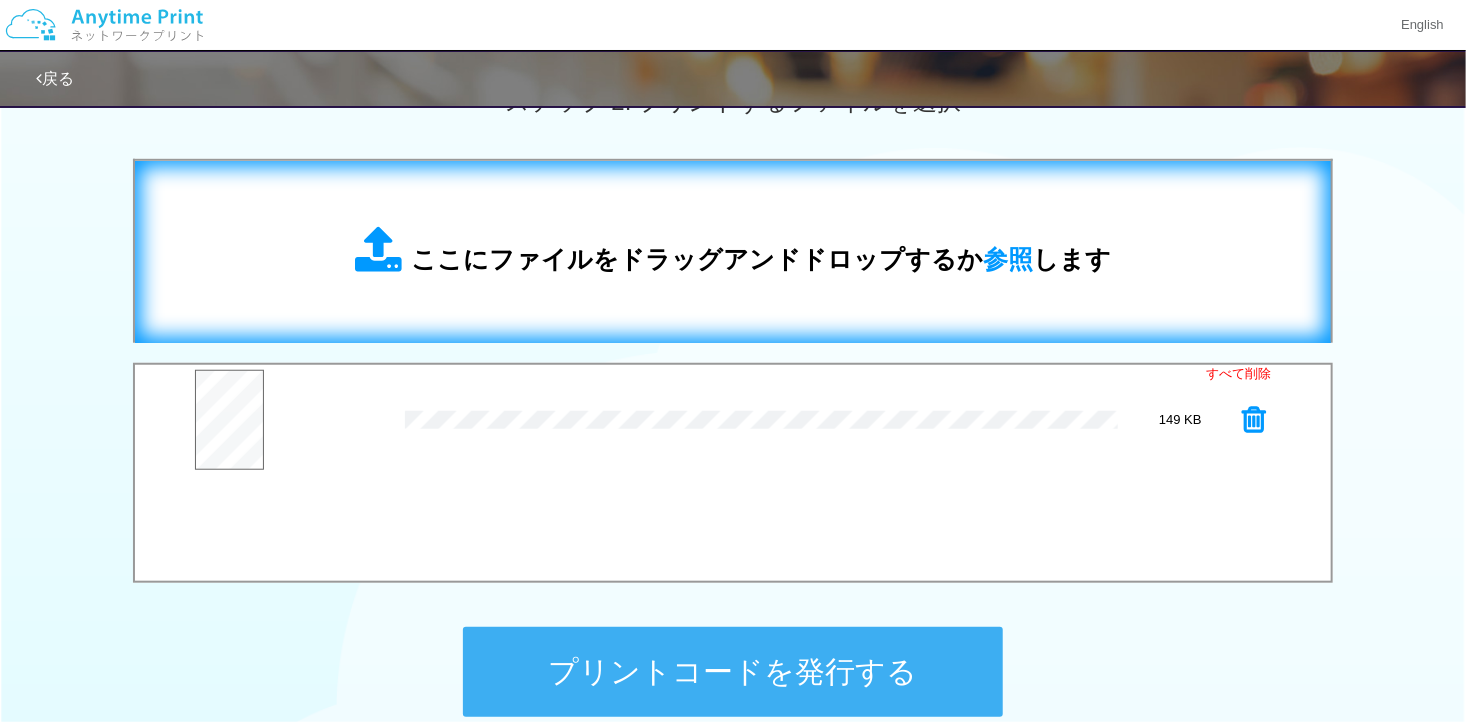 click on "ここにファイルをドラッグアンドドロップするか 参照 します" at bounding box center [761, 259] 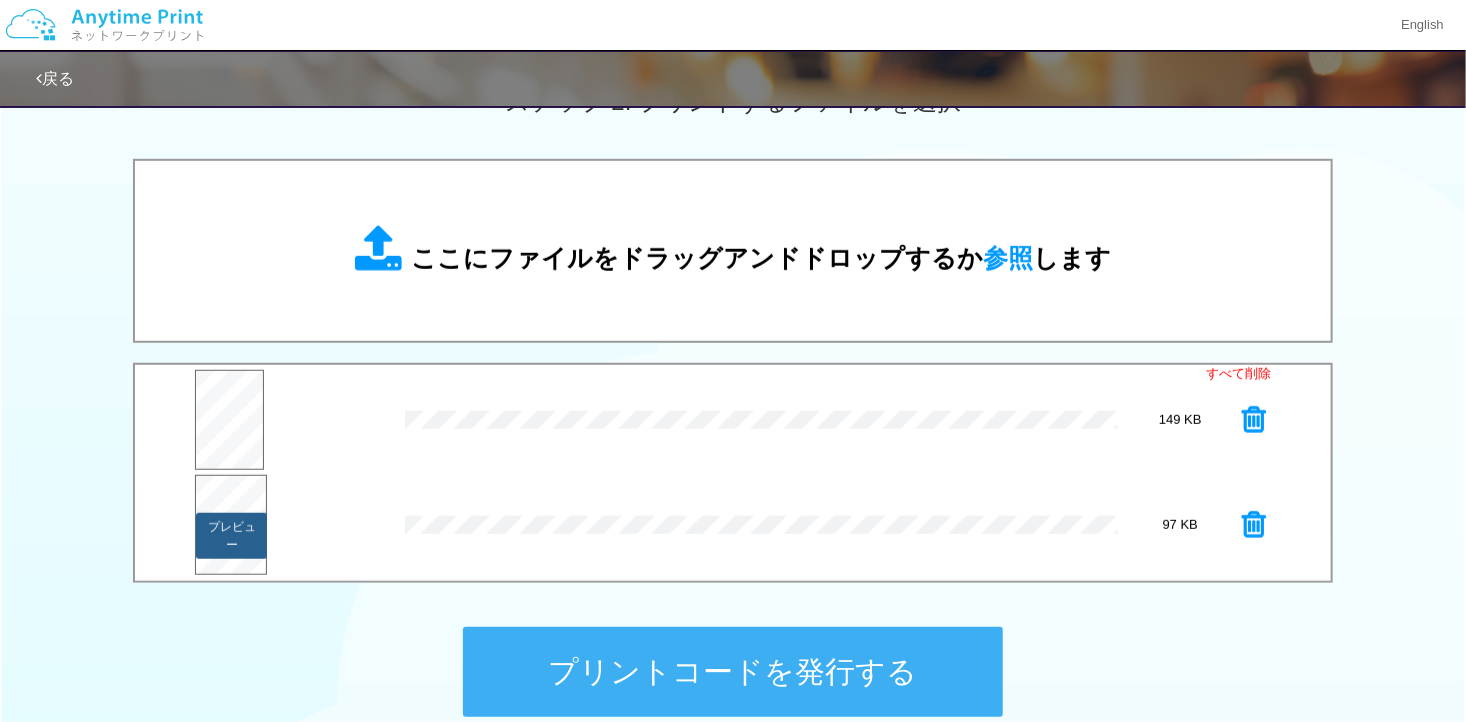 click on "プレビュー" at bounding box center [231, 536] 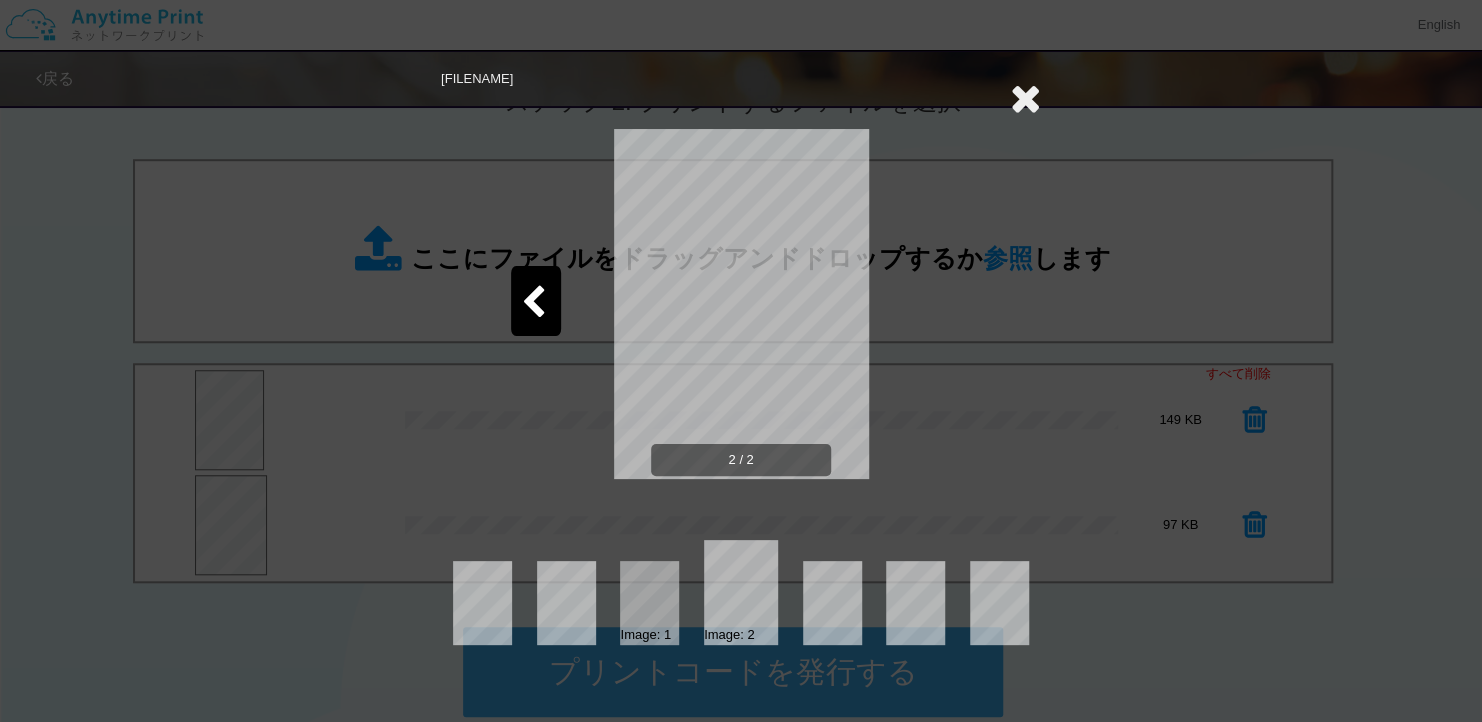 click at bounding box center (1025, 98) 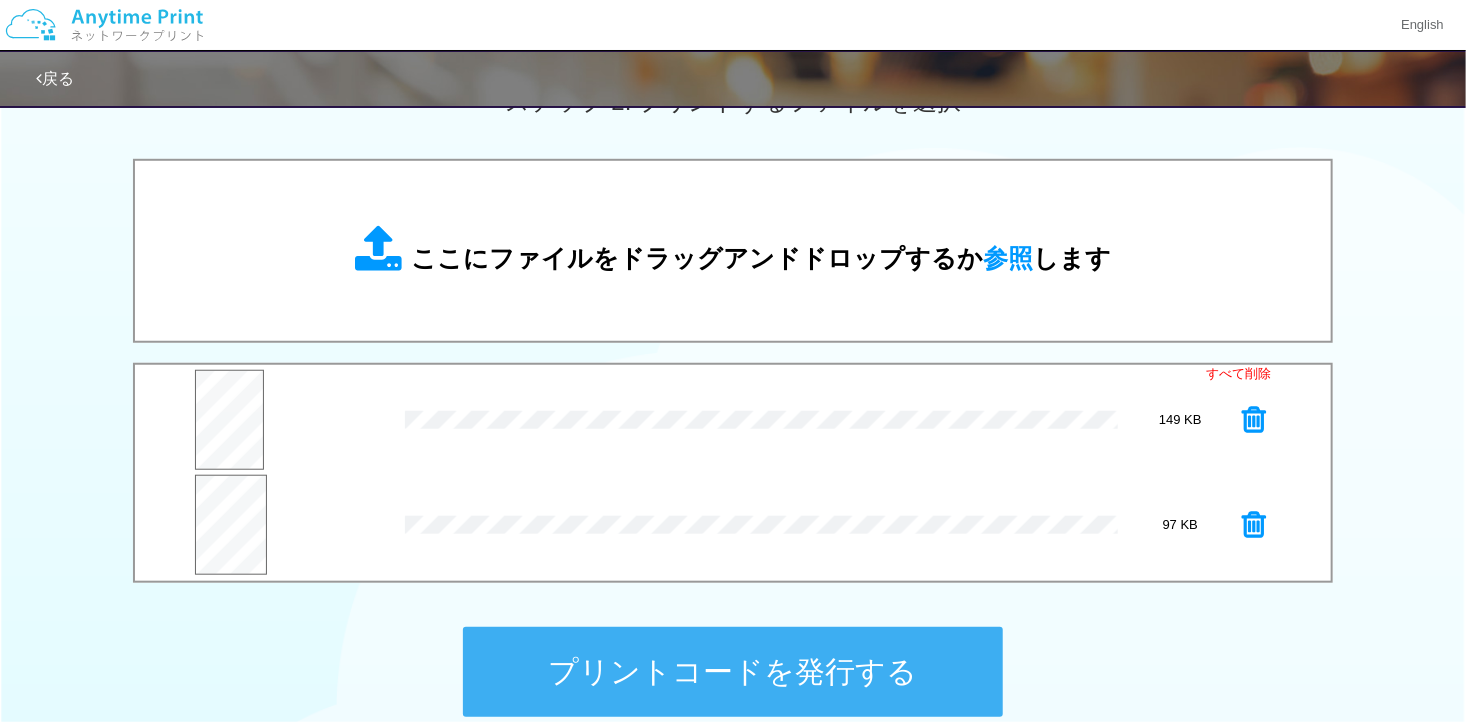 click on "ここにファイルをドラッグアンドドロップするか 参照 します" at bounding box center (761, 258) 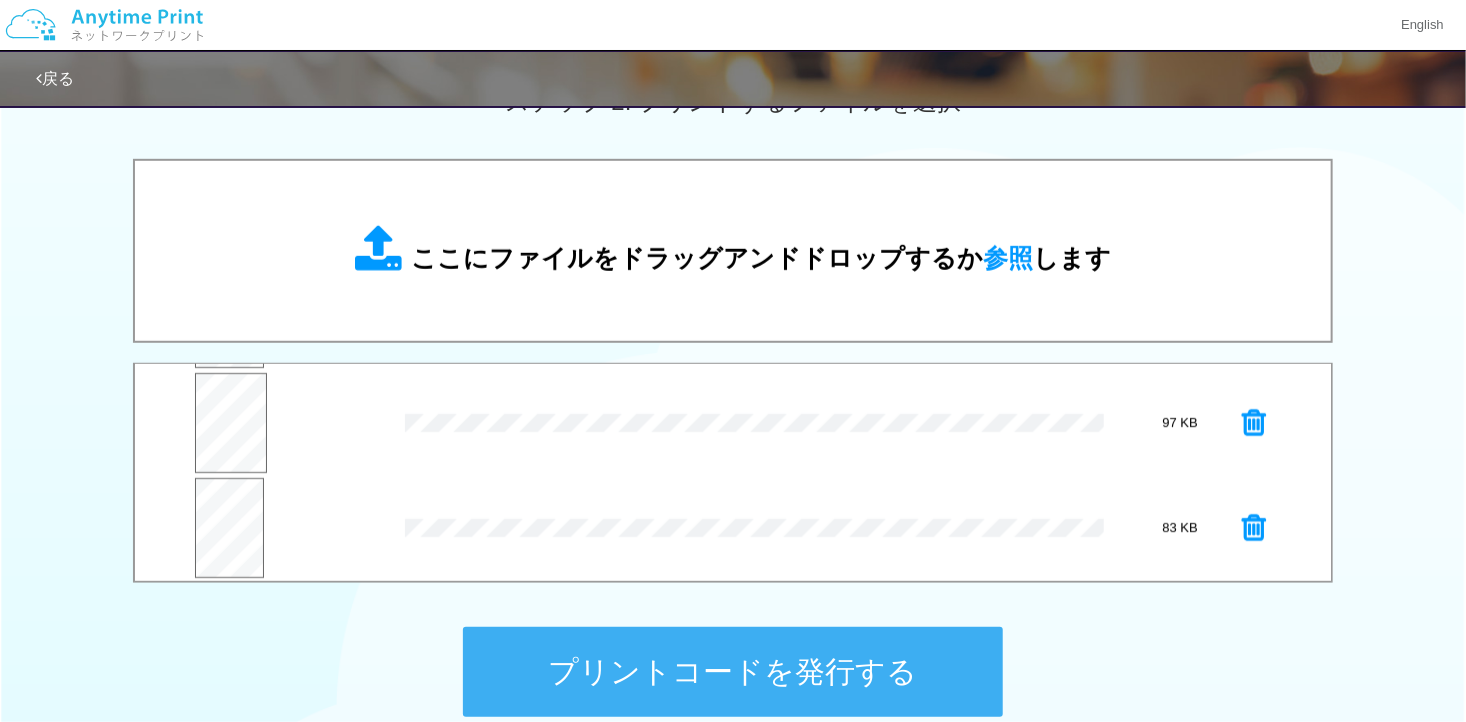 scroll, scrollTop: 104, scrollLeft: 0, axis: vertical 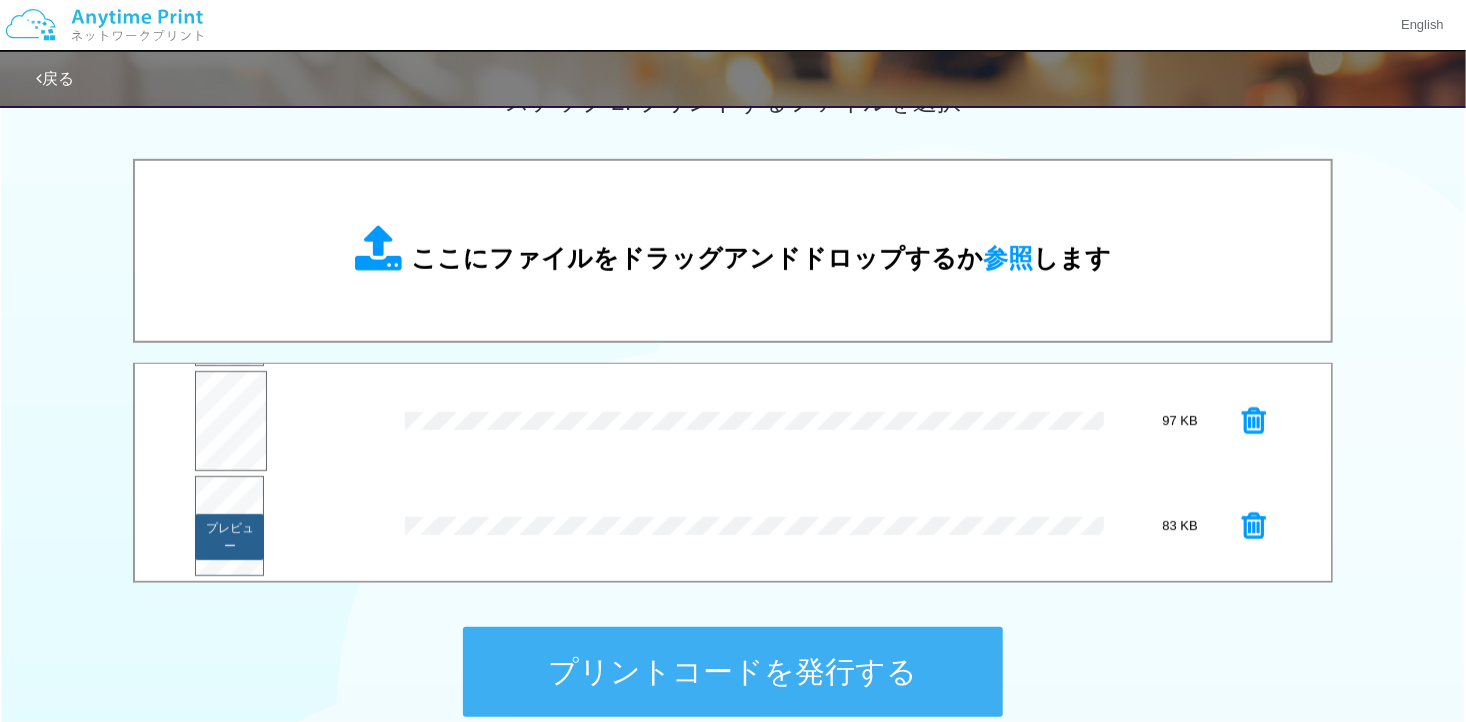 click on "プレビュー" at bounding box center (230, 537) 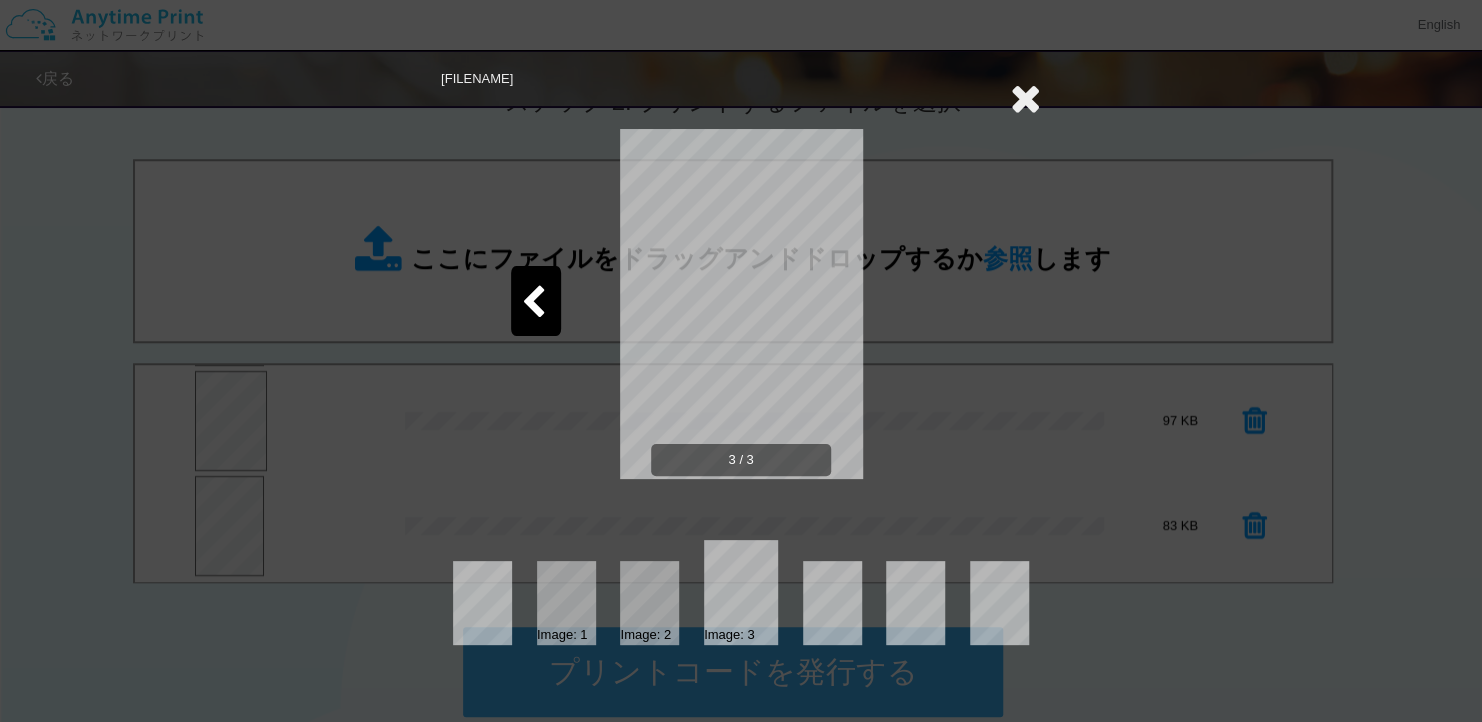 click at bounding box center [1025, 98] 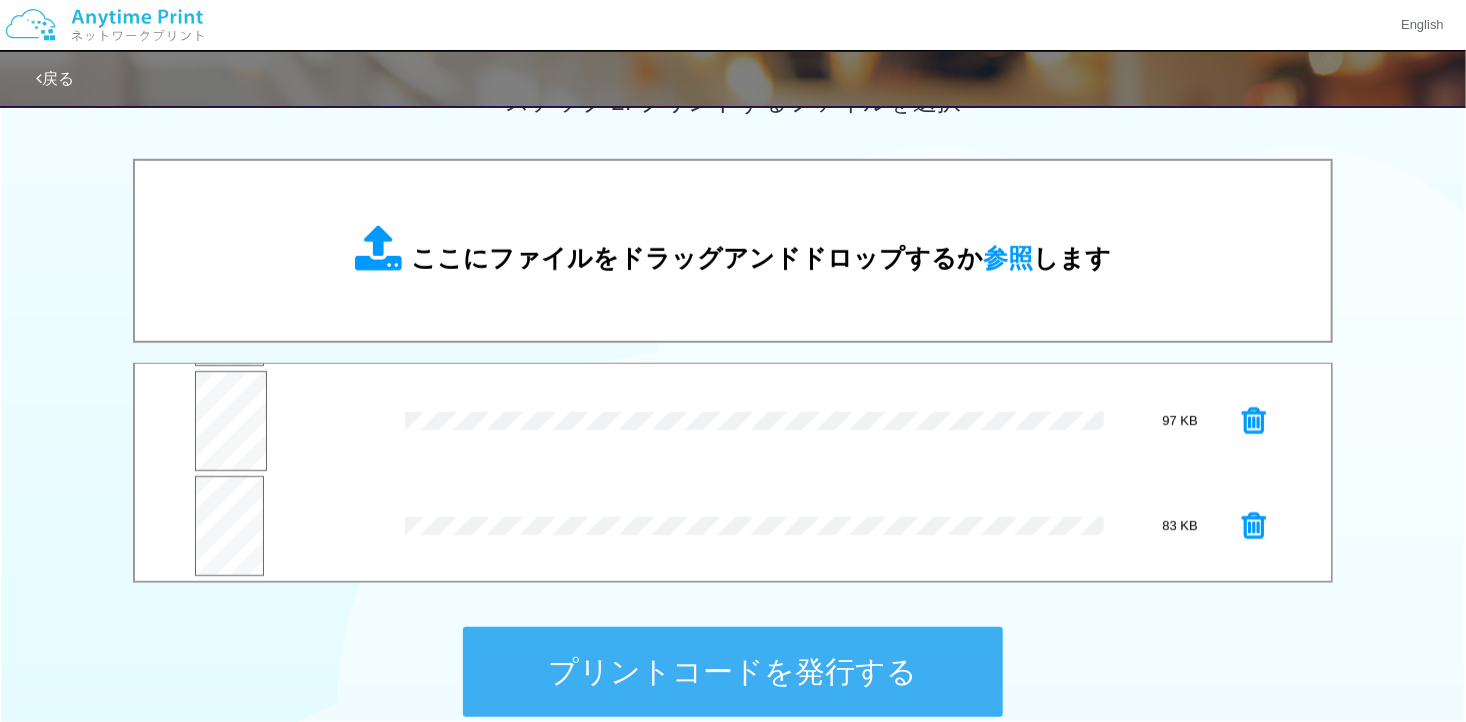 click on "ここにファイルをドラッグアンドドロップするか 参照 します" at bounding box center [733, 251] 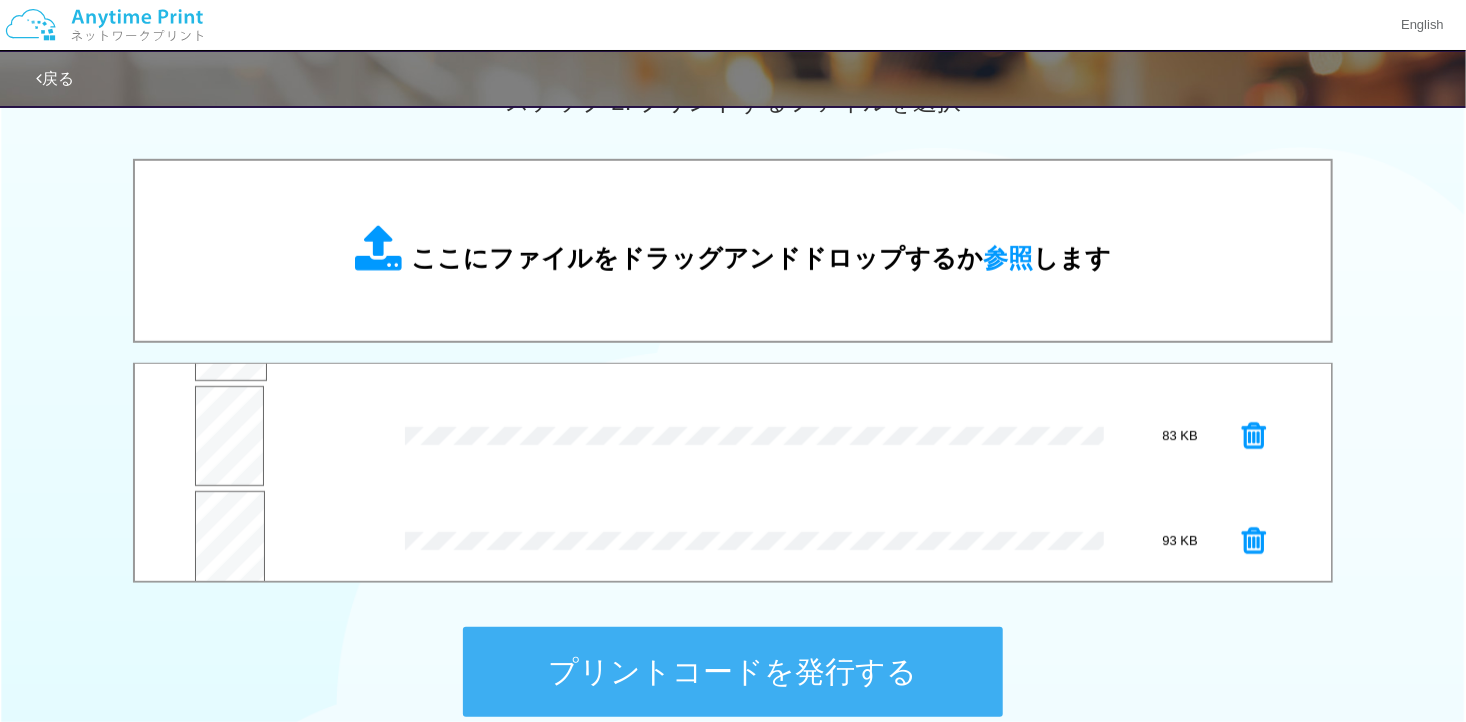 scroll, scrollTop: 208, scrollLeft: 0, axis: vertical 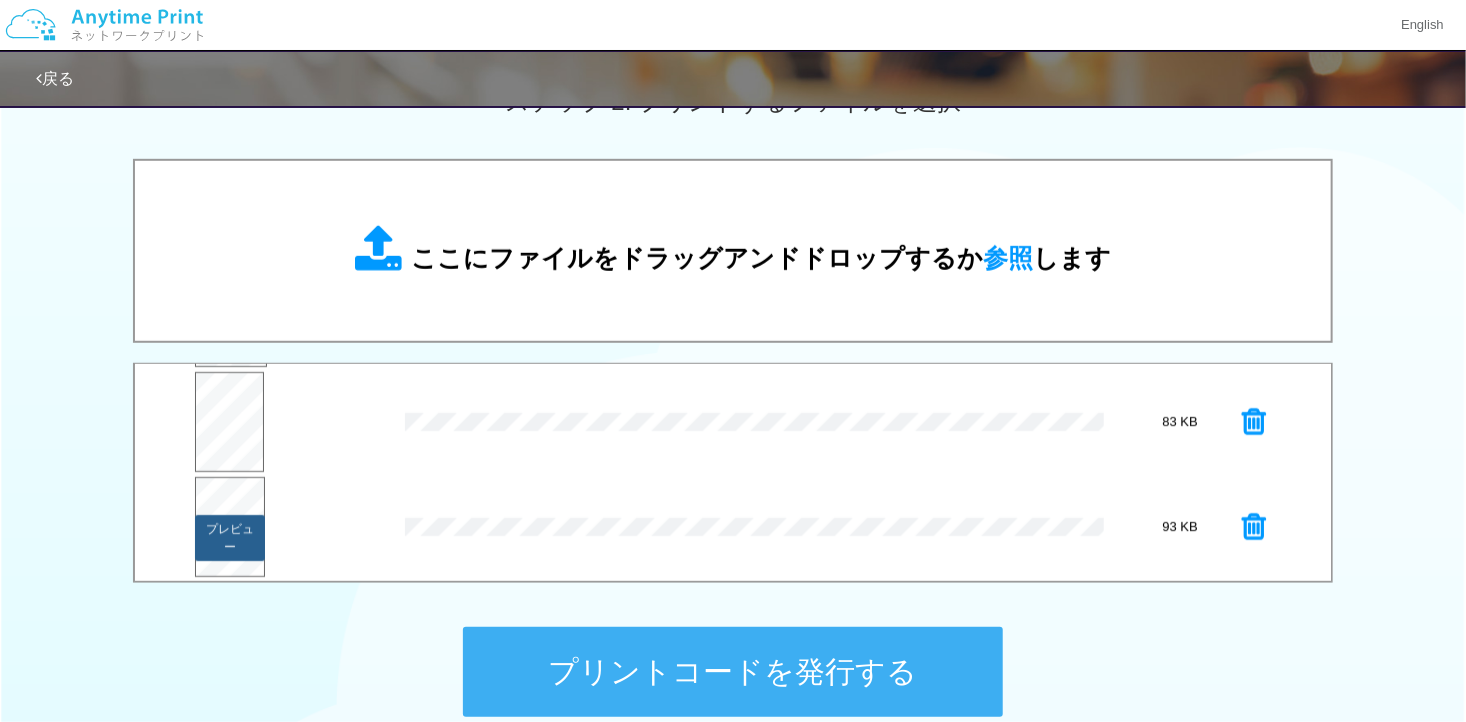 click on "プレビュー" at bounding box center (230, 538) 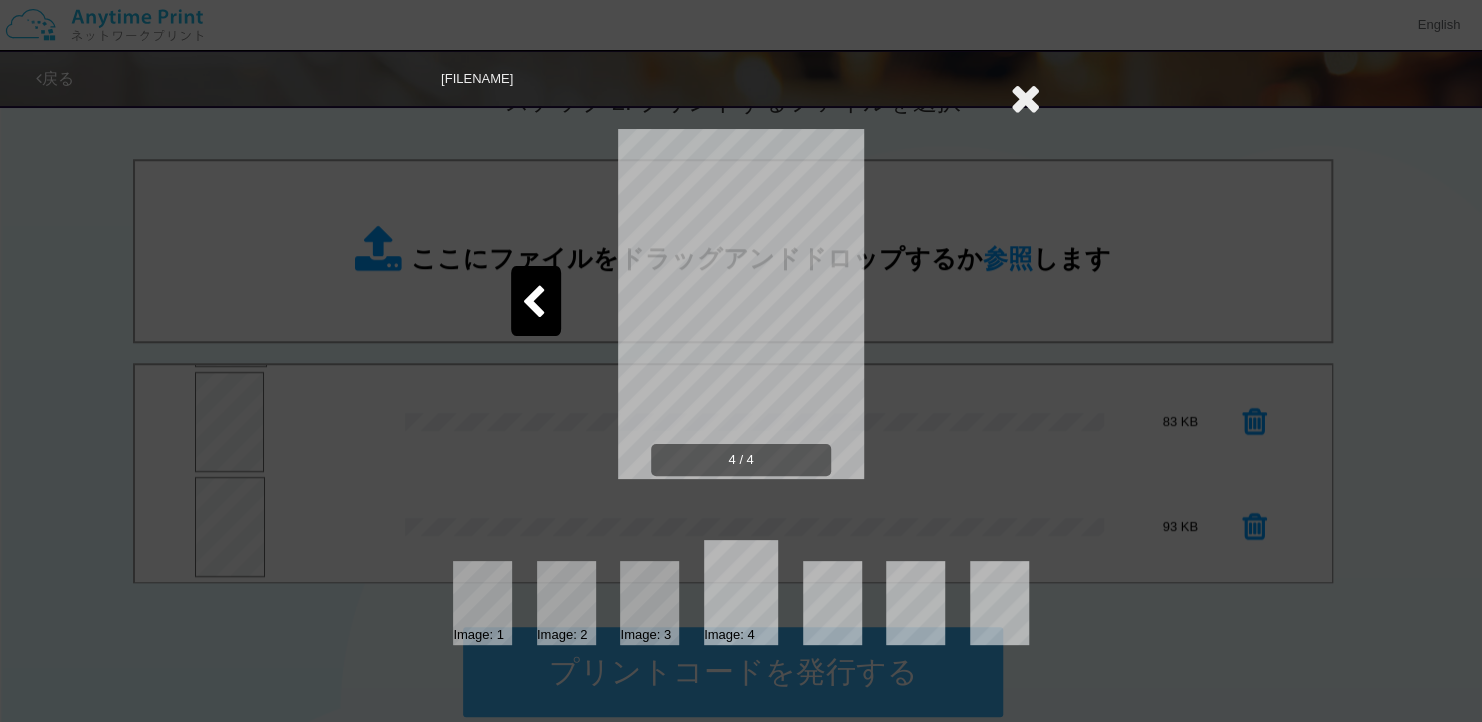 click at bounding box center [1025, 98] 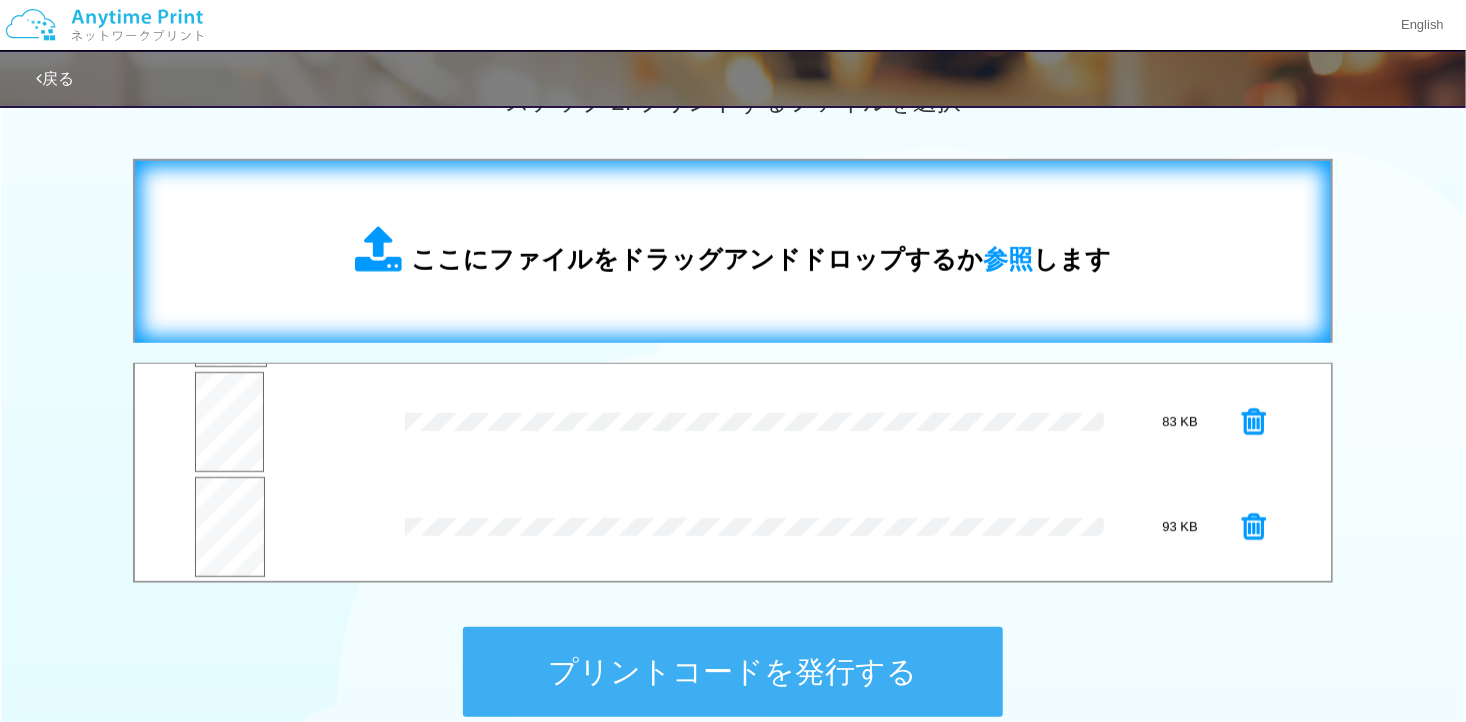 click on "ここにファイルをドラッグアンドドロップするか 参照 します" at bounding box center [761, 259] 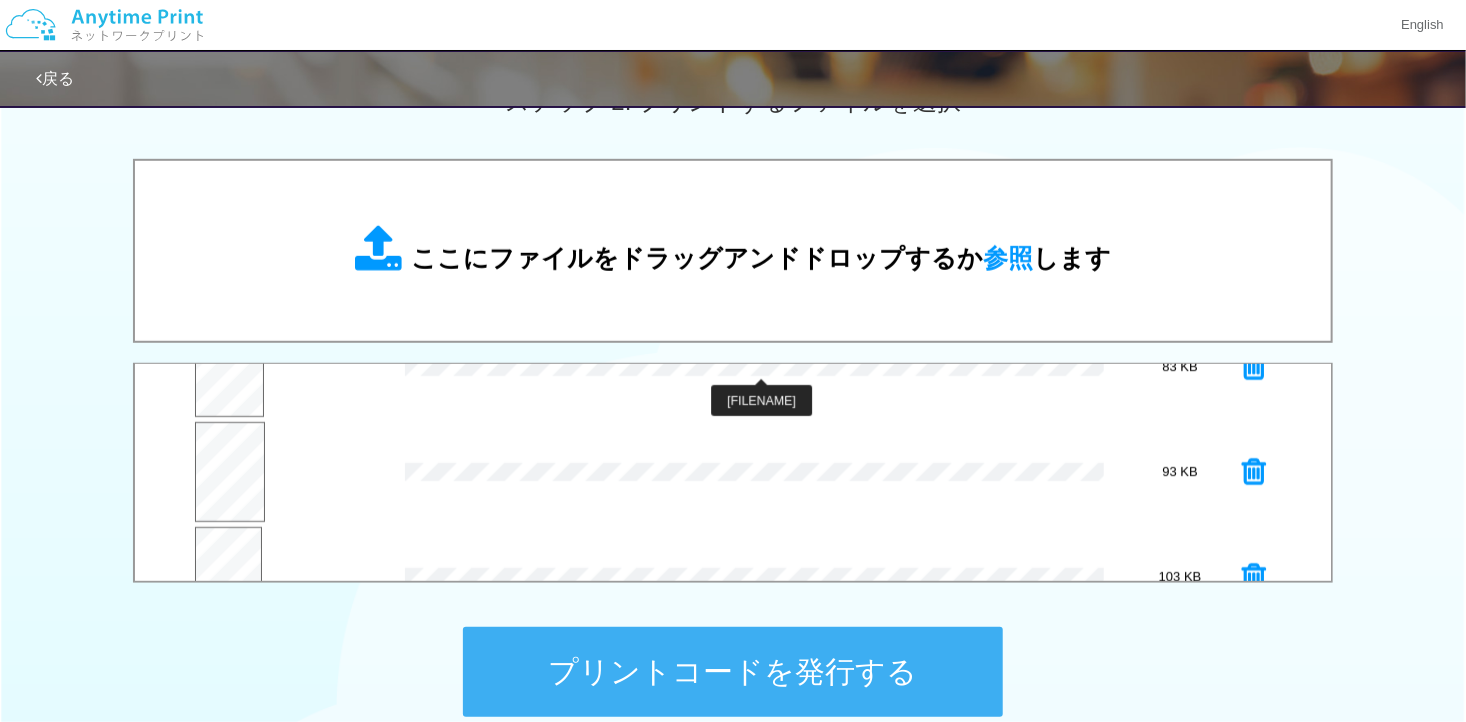 scroll, scrollTop: 313, scrollLeft: 0, axis: vertical 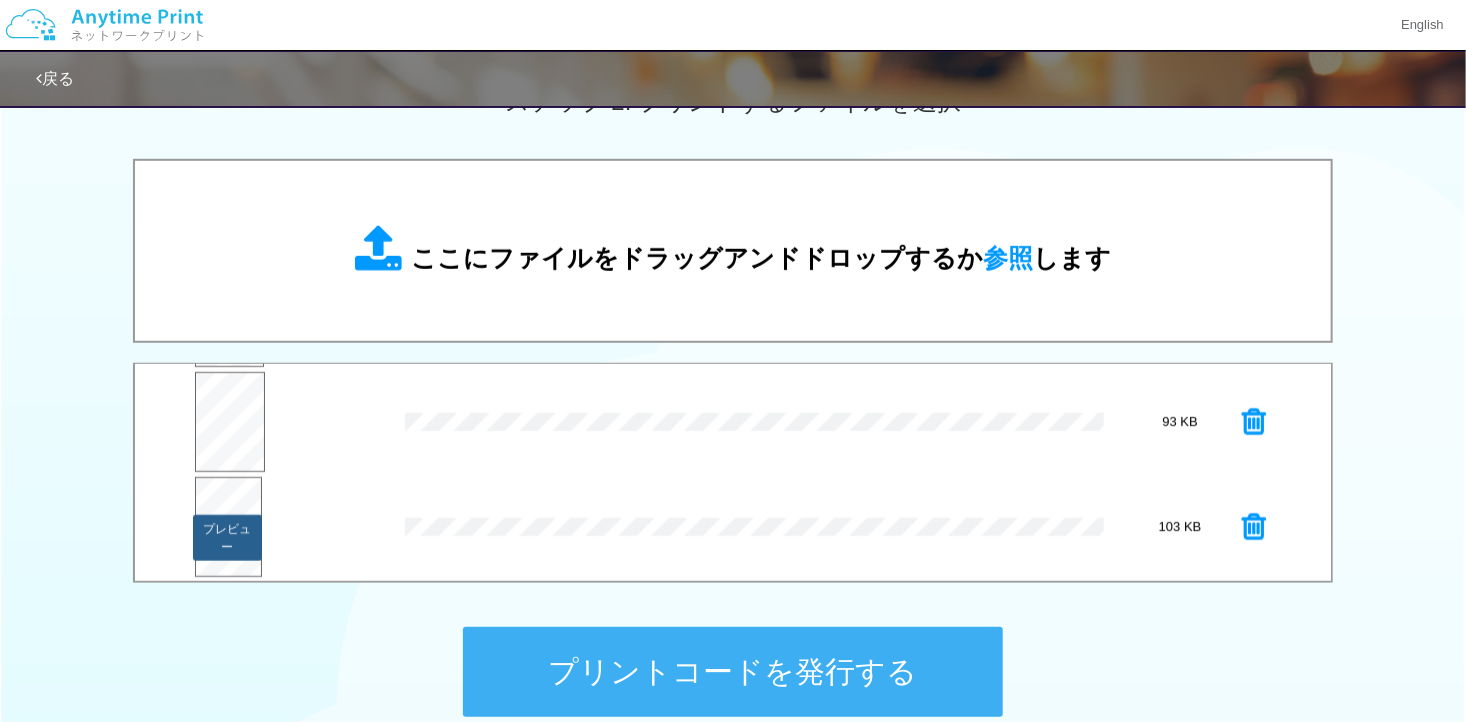 click on "プレビュー" at bounding box center (227, 538) 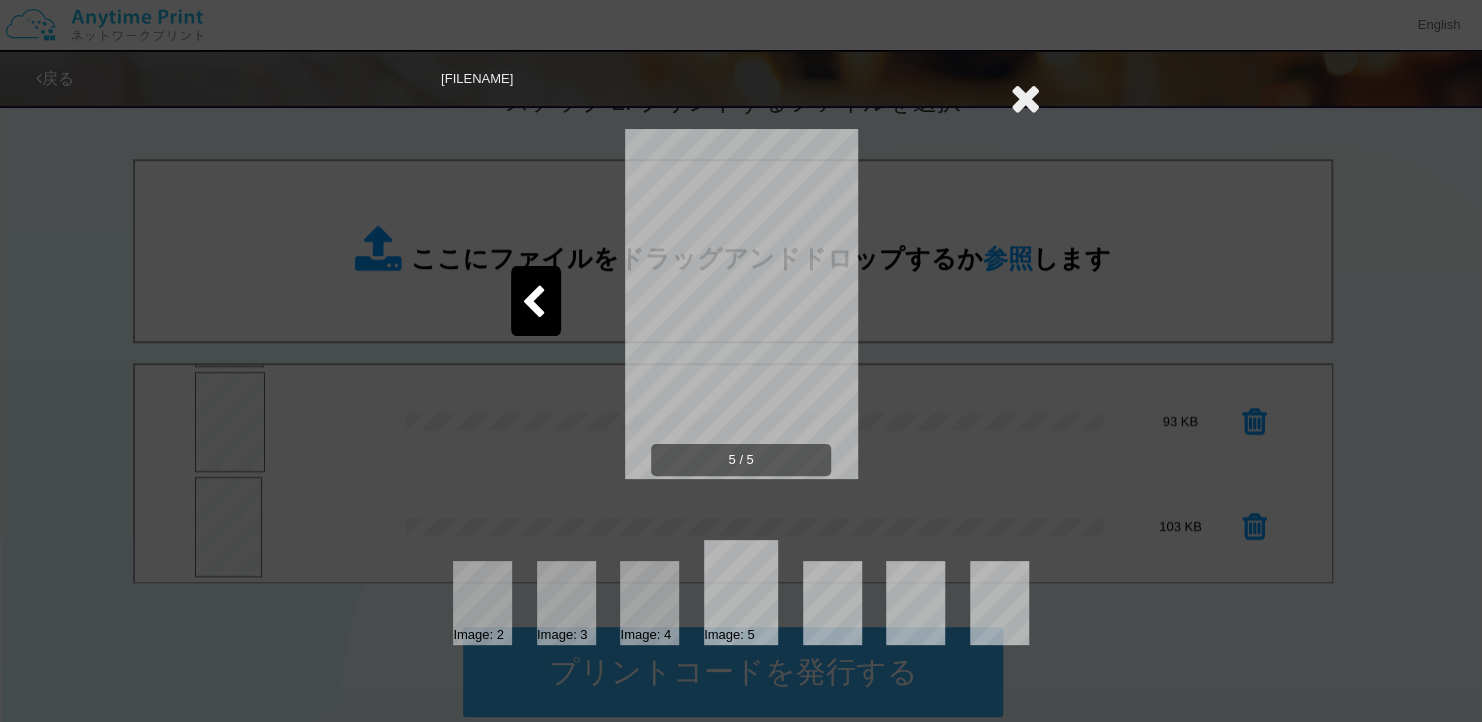 click at bounding box center (1025, 98) 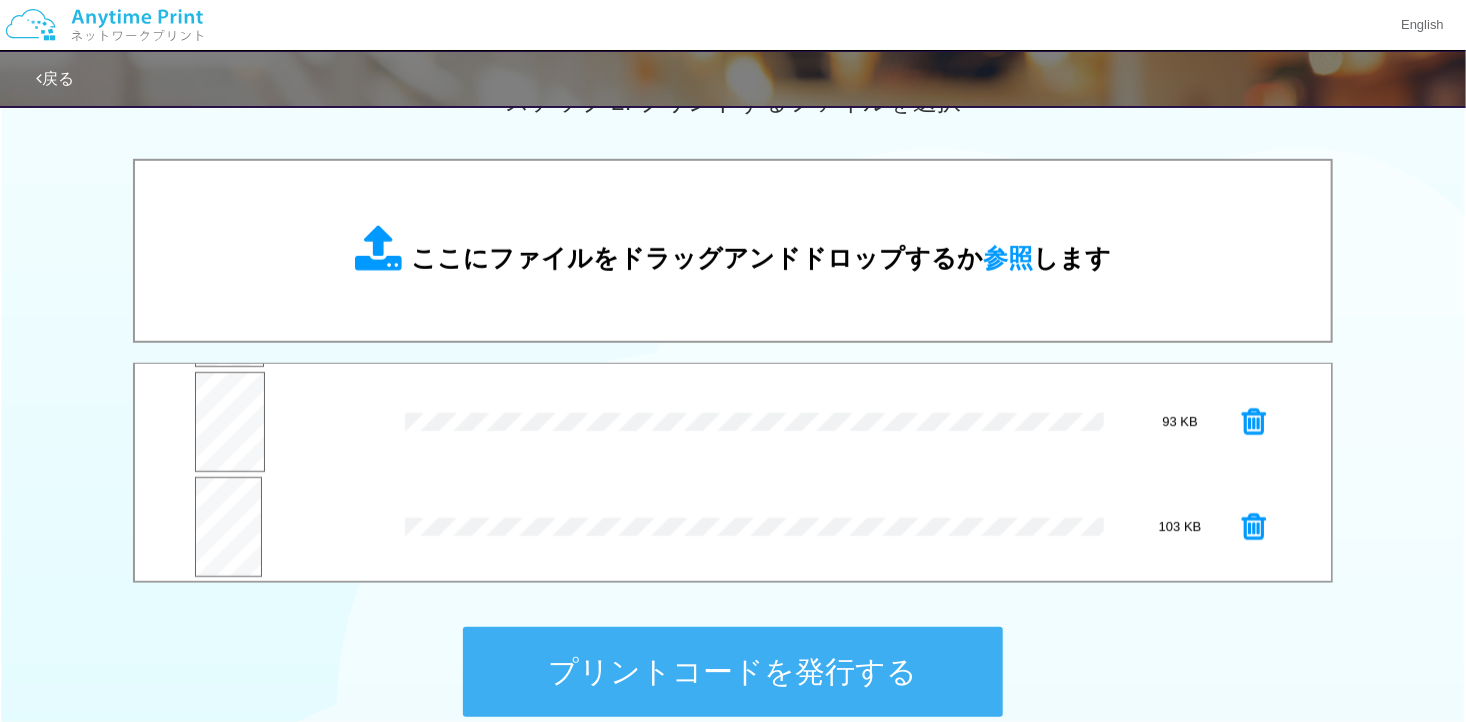 click on "ここにファイルをドラッグアンドドロップするか 参照 します" at bounding box center (761, 258) 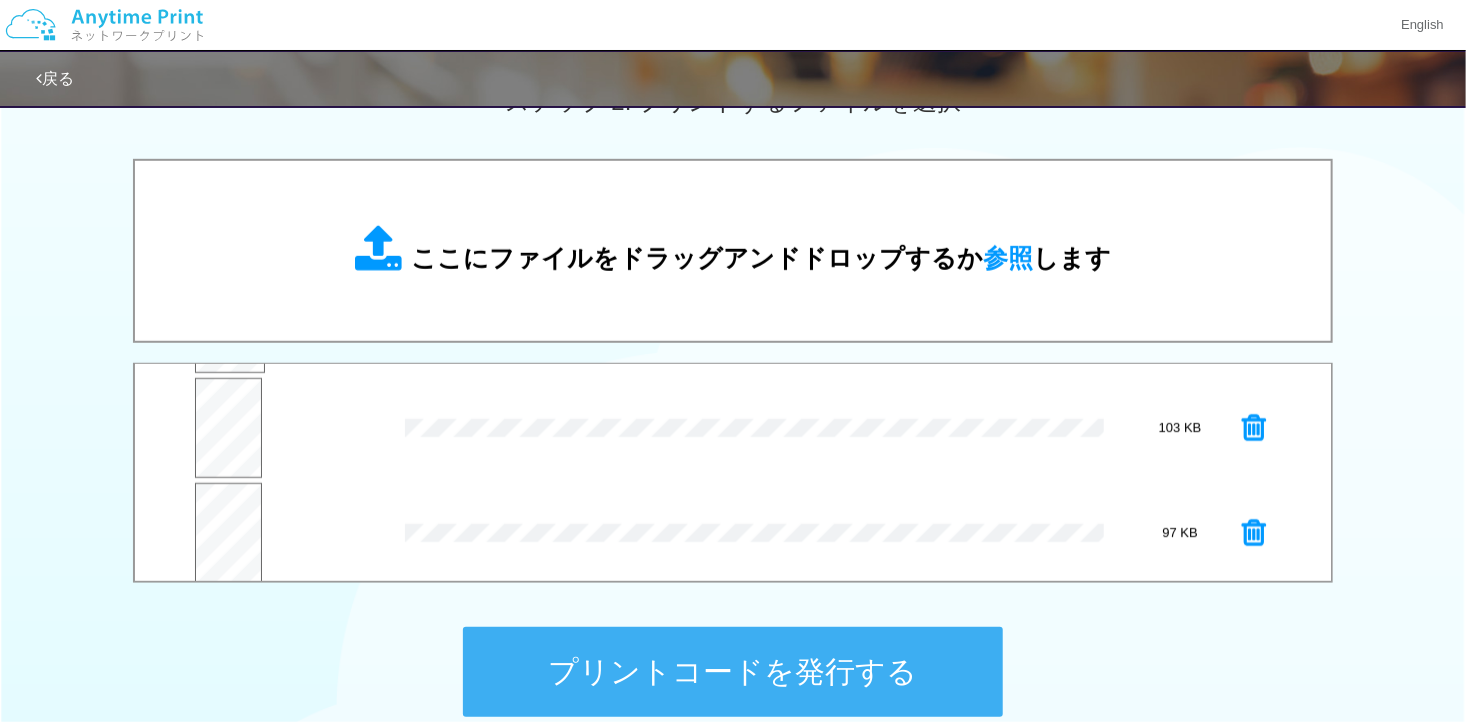 scroll, scrollTop: 418, scrollLeft: 0, axis: vertical 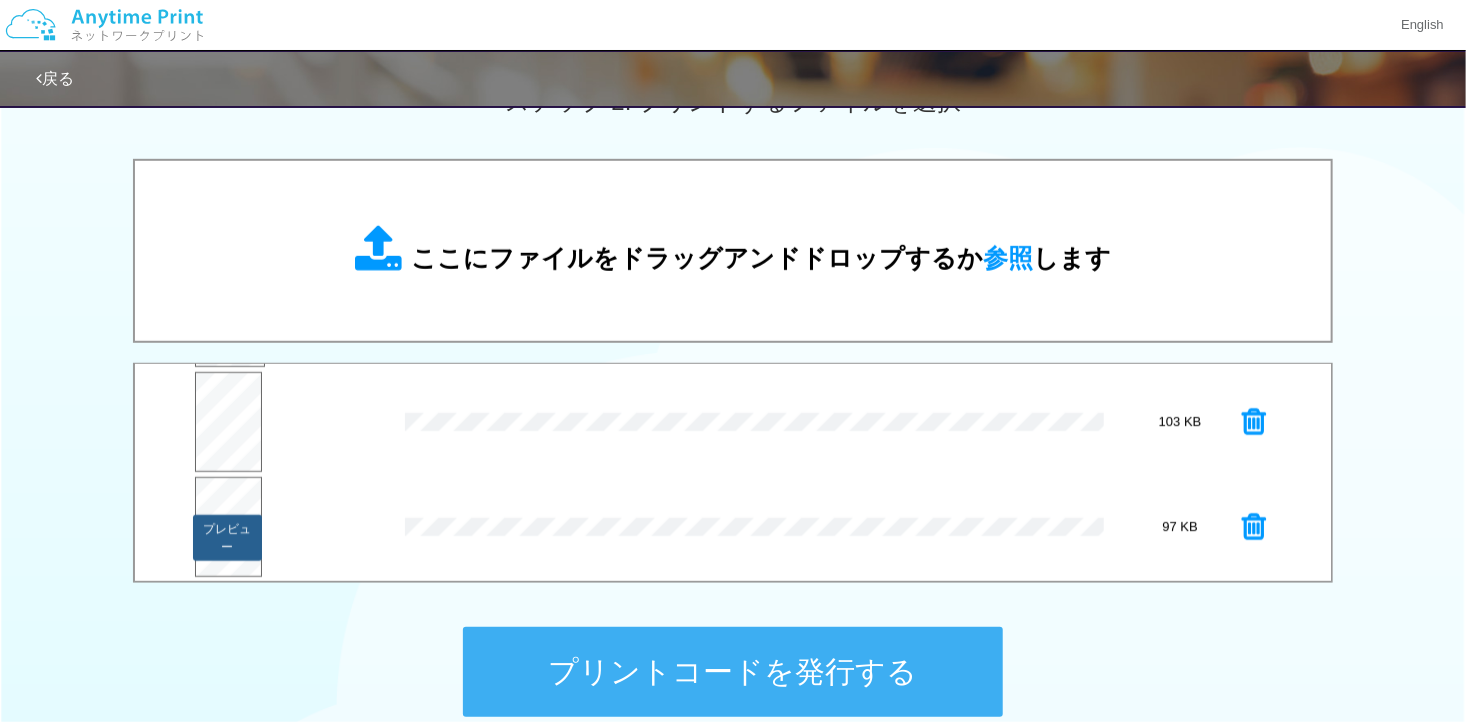 click on "プレビュー" at bounding box center (227, 538) 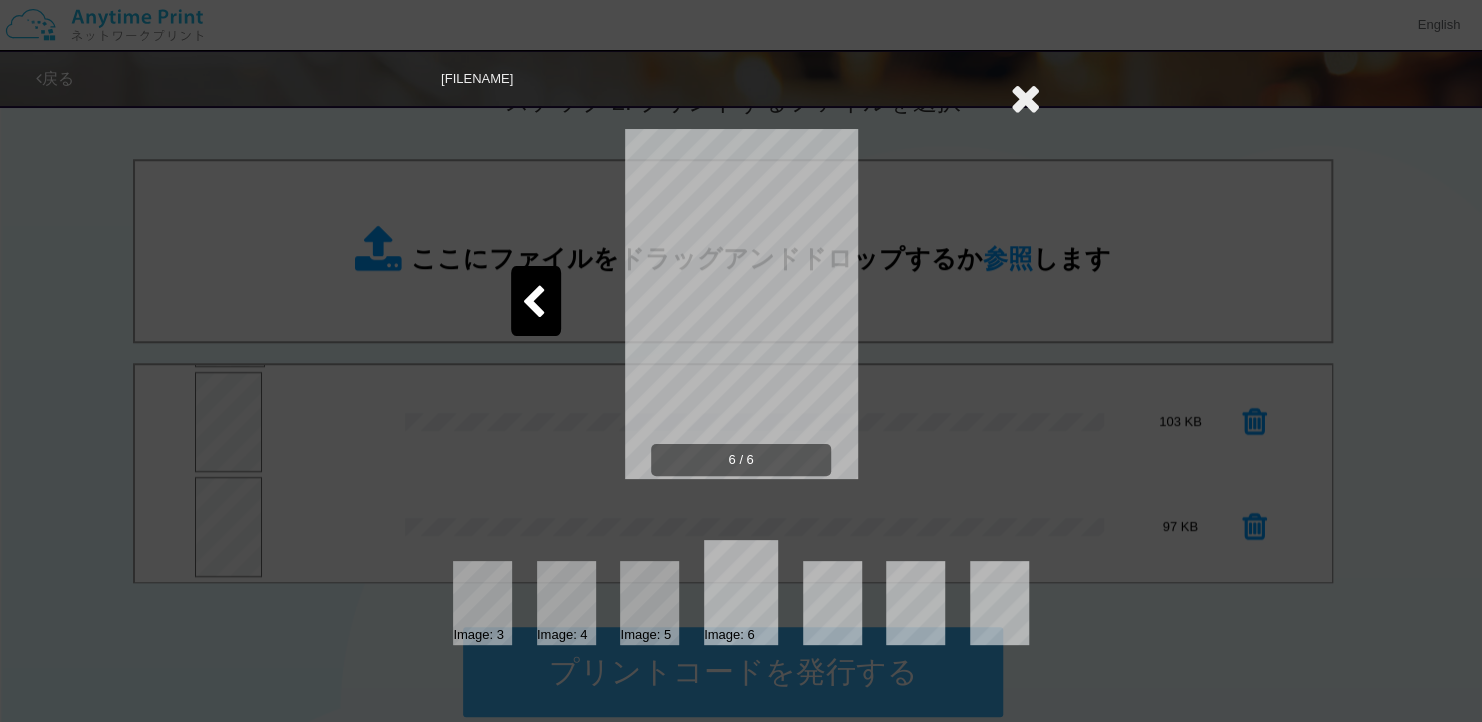 click at bounding box center (533, 303) 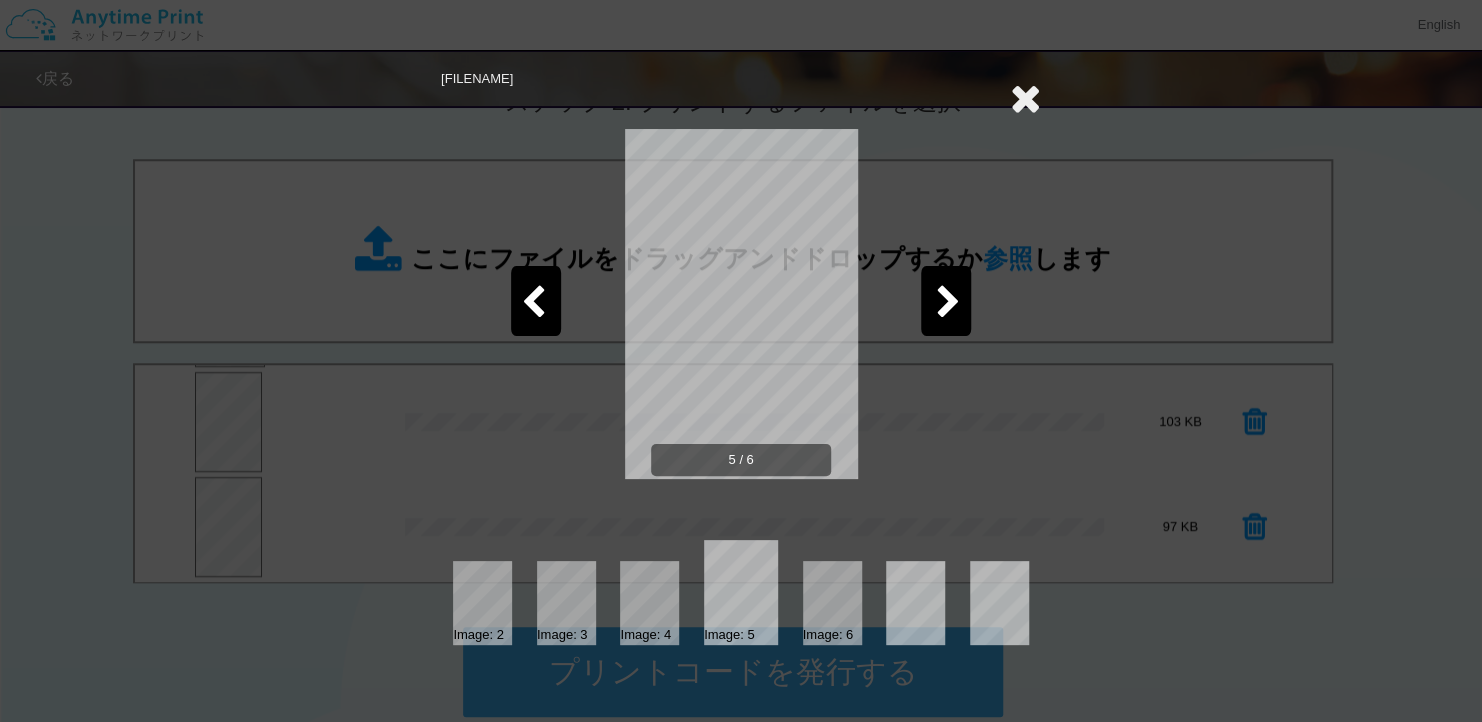 click at bounding box center [1025, 98] 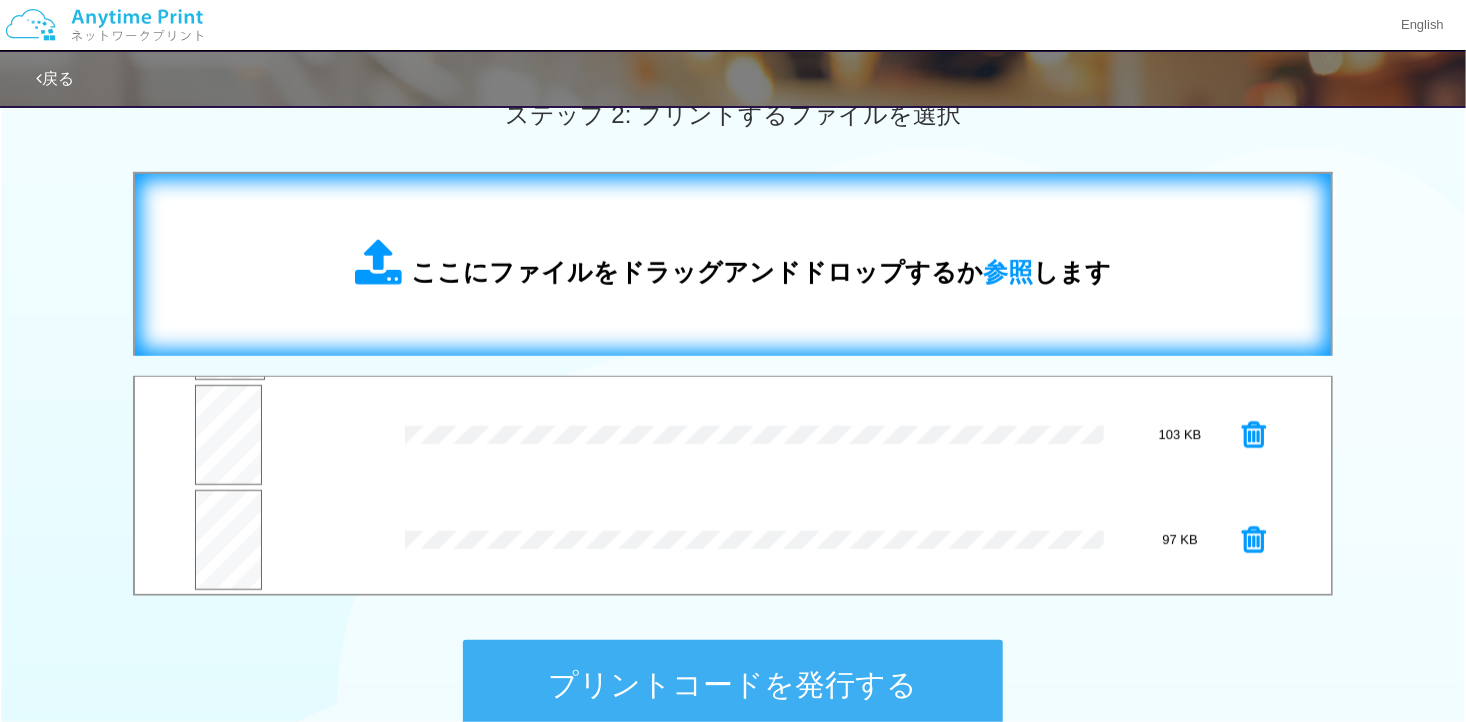 scroll, scrollTop: 600, scrollLeft: 0, axis: vertical 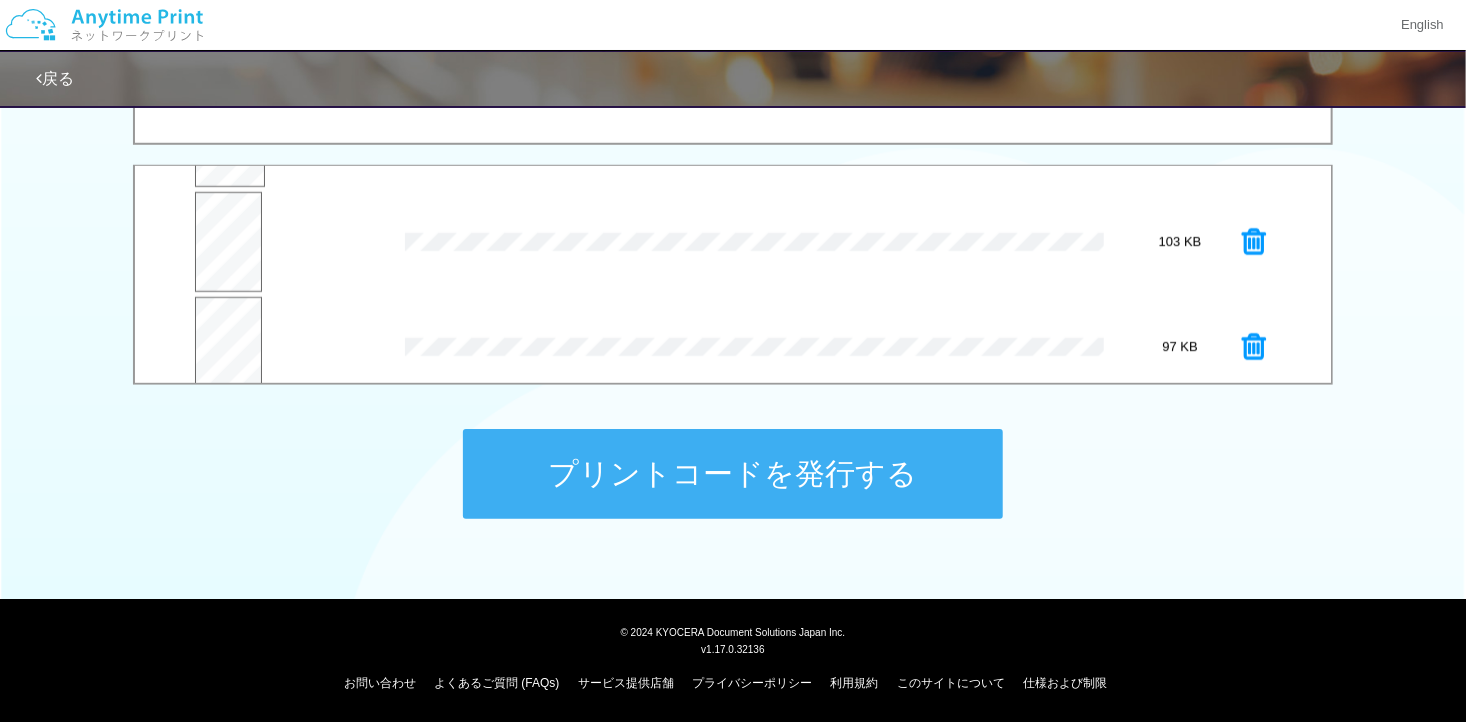 click on "プリントコードを発行する" at bounding box center (733, 474) 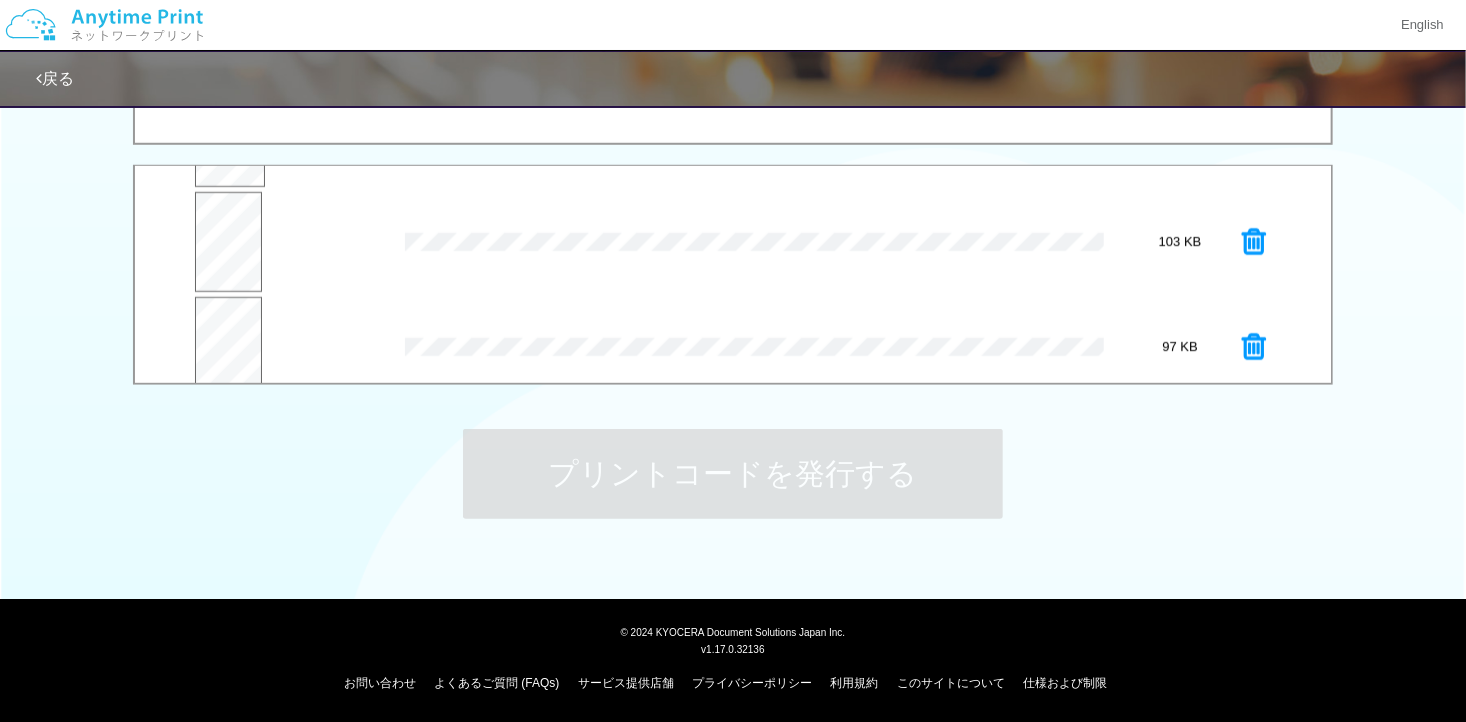 scroll, scrollTop: 0, scrollLeft: 0, axis: both 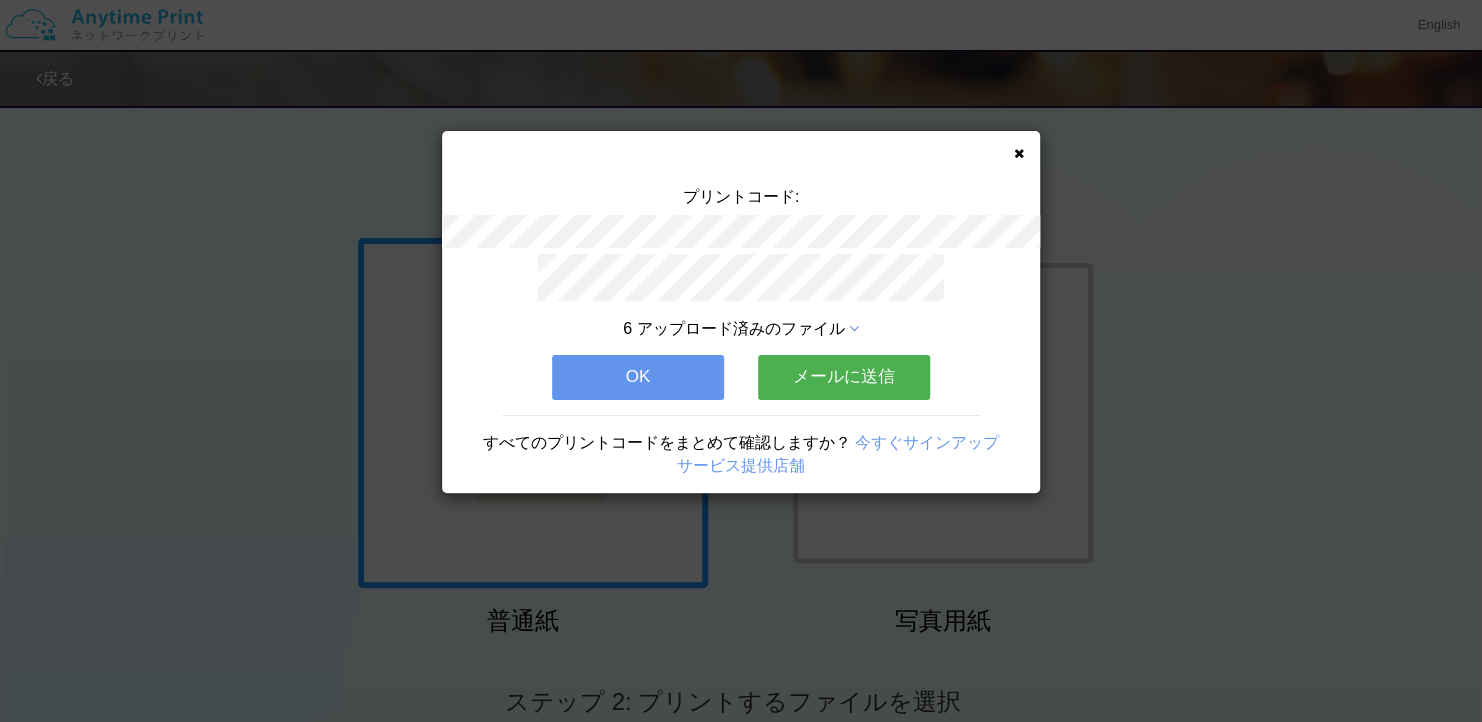 click on "OK" at bounding box center (638, 377) 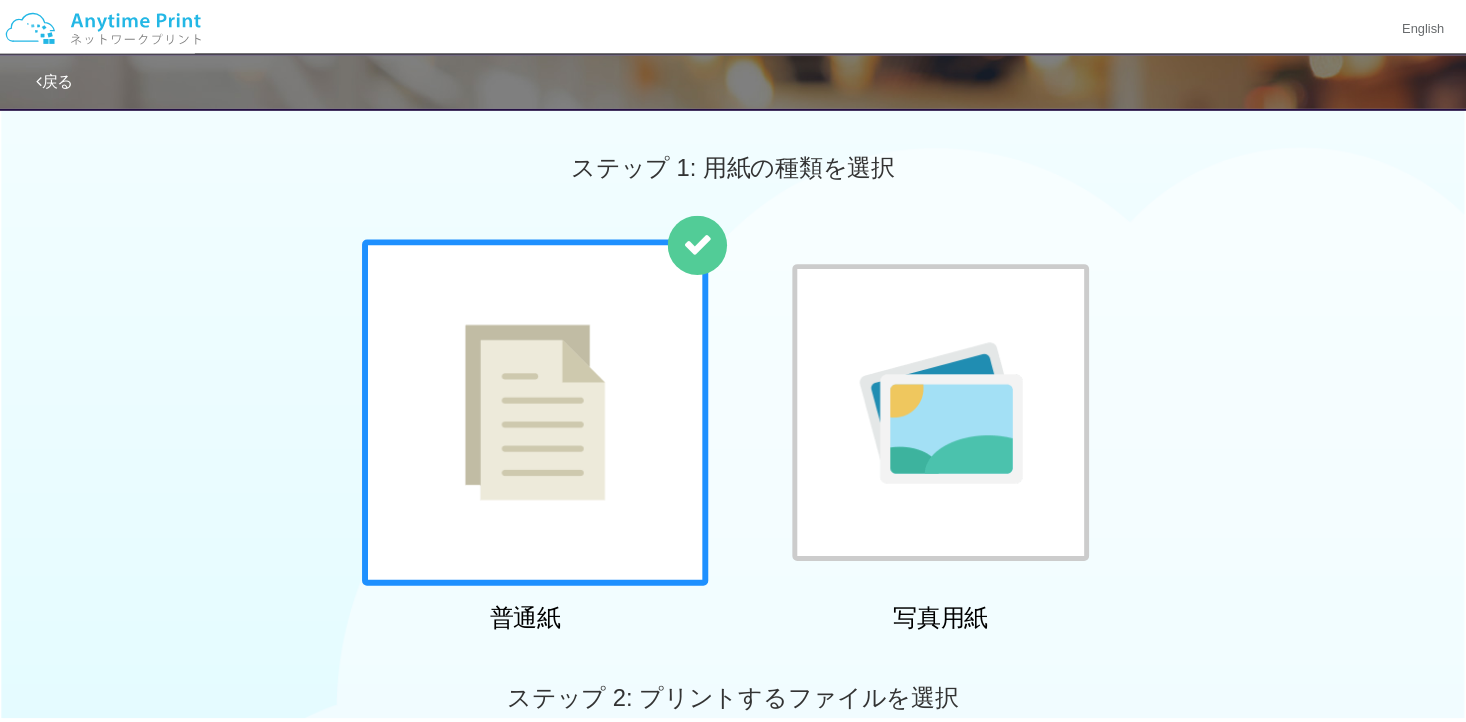 scroll, scrollTop: 0, scrollLeft: 0, axis: both 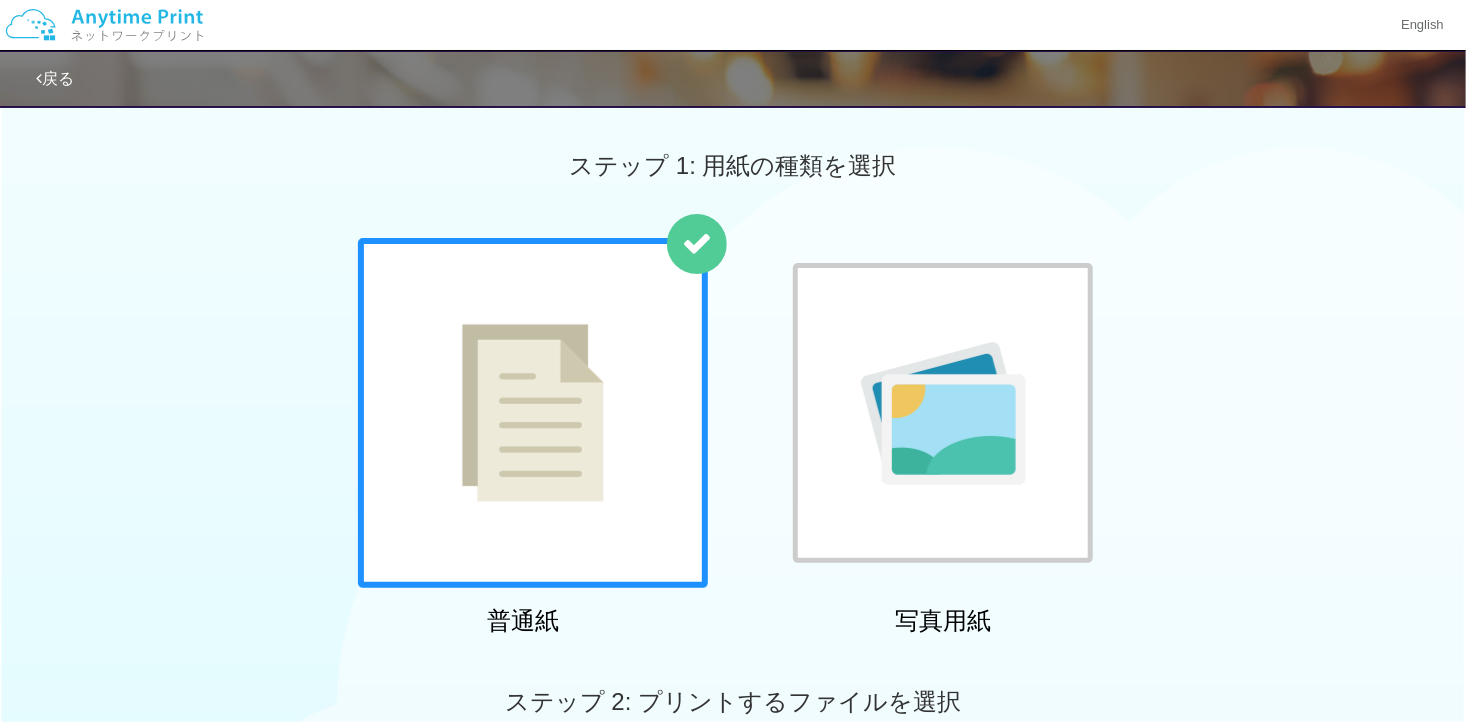 click at bounding box center [943, 413] 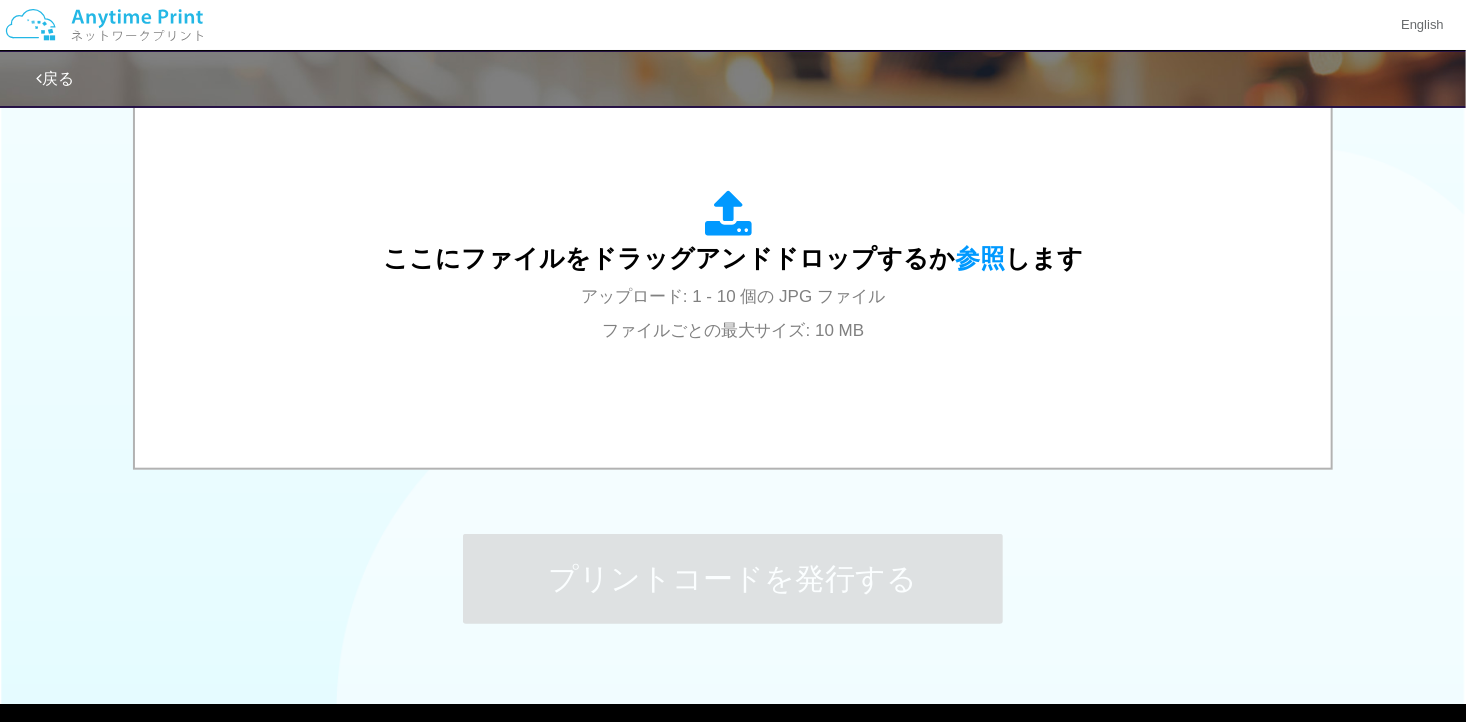 scroll, scrollTop: 799, scrollLeft: 0, axis: vertical 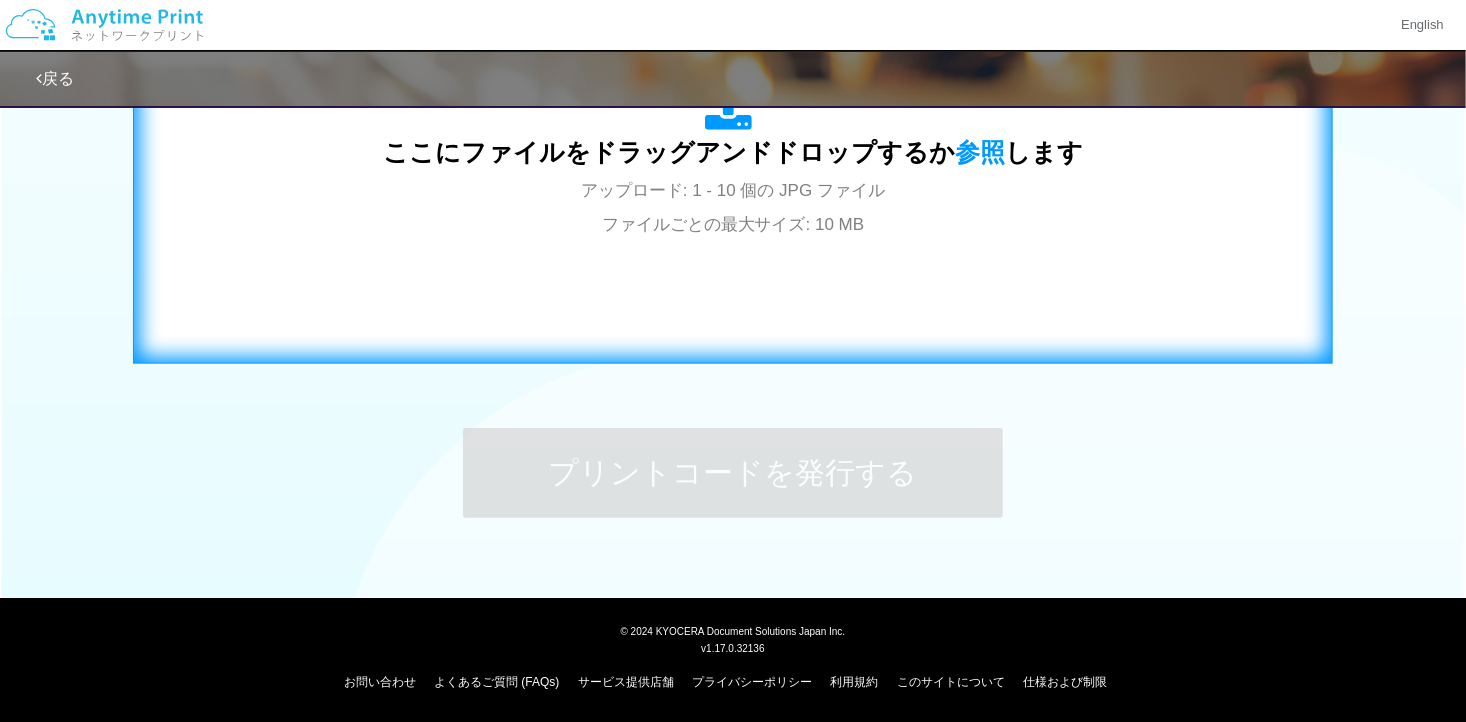 click on "ここにファイルをドラッグアンドドロップするか 参照 します アップロード: 1 - 10 個の JPG ファイル ファイルごとの最大サイズ: 10 MB" at bounding box center [733, 162] 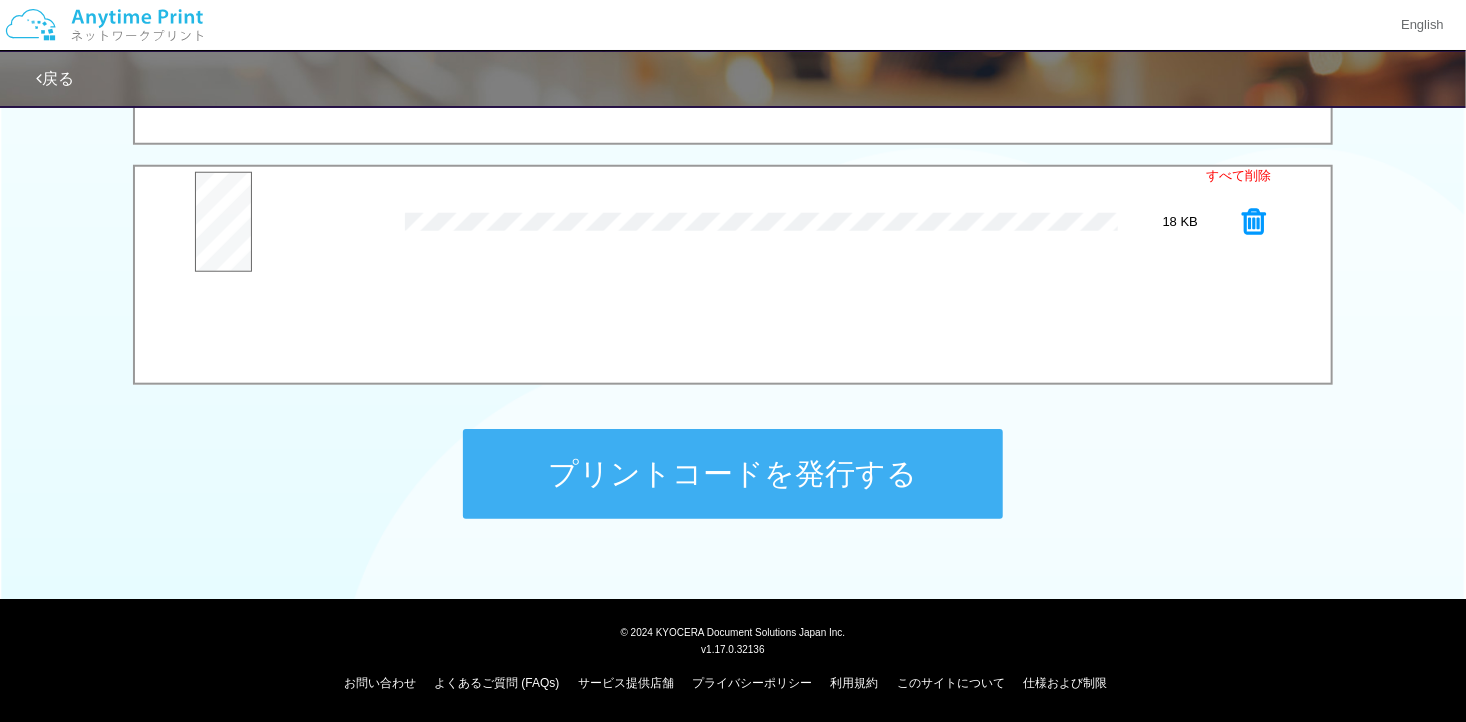 scroll, scrollTop: 398, scrollLeft: 0, axis: vertical 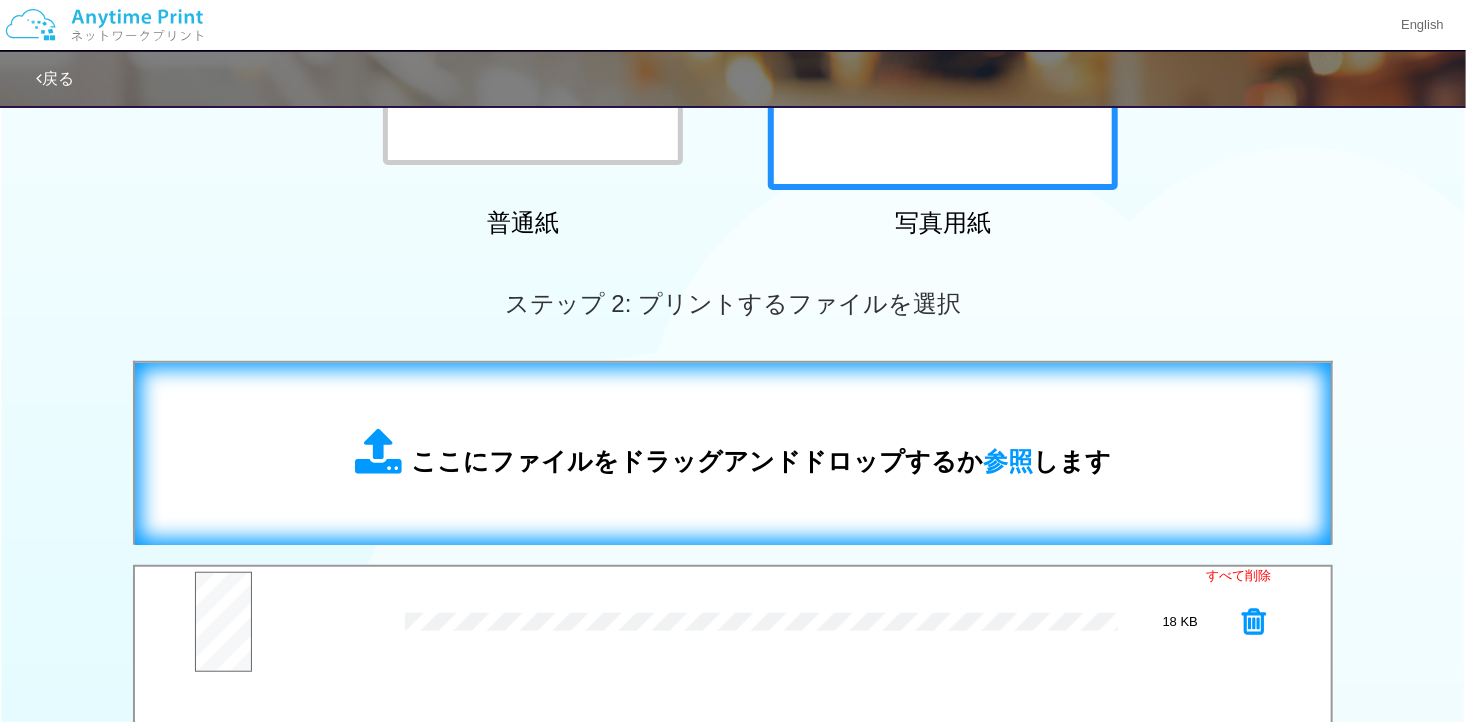 click on "ここにファイルをドラッグアンドドロップするか 参照 します" at bounding box center [733, 454] 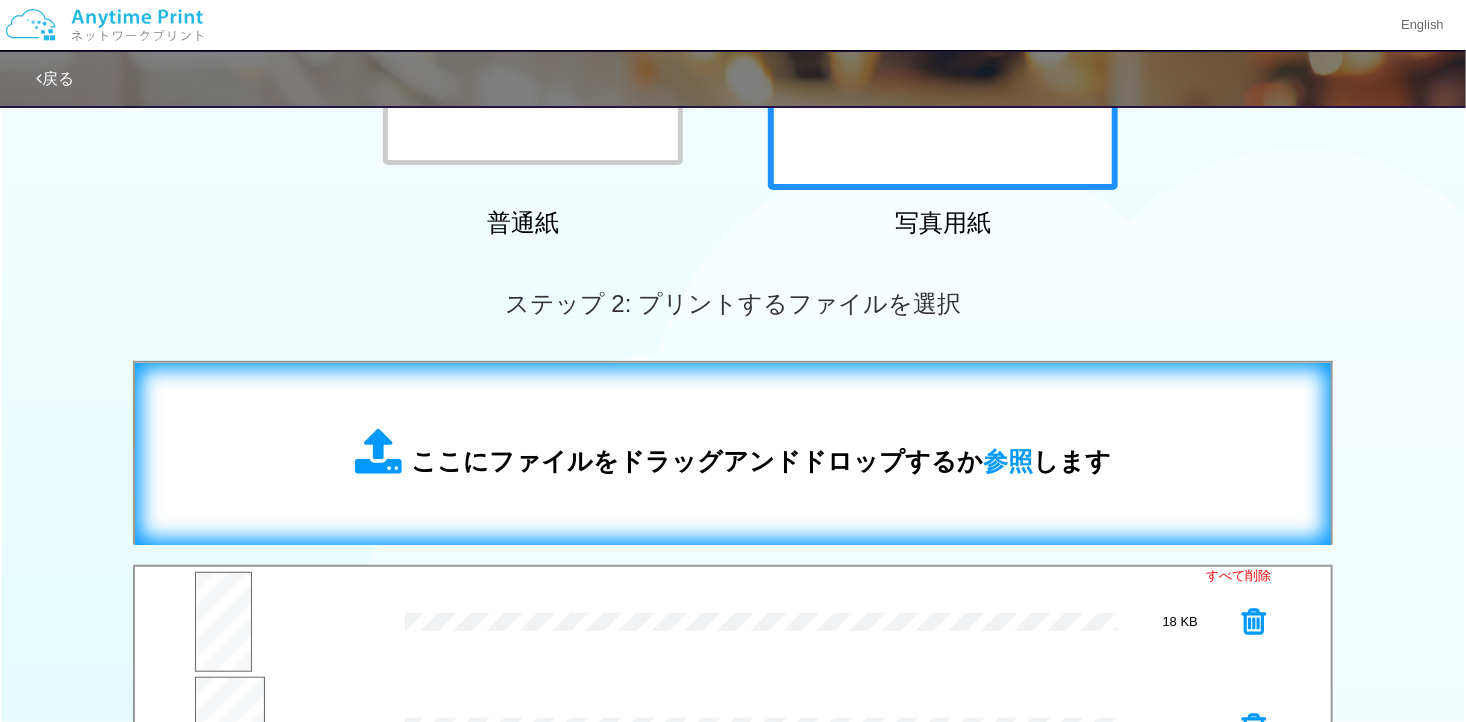 scroll, scrollTop: 598, scrollLeft: 0, axis: vertical 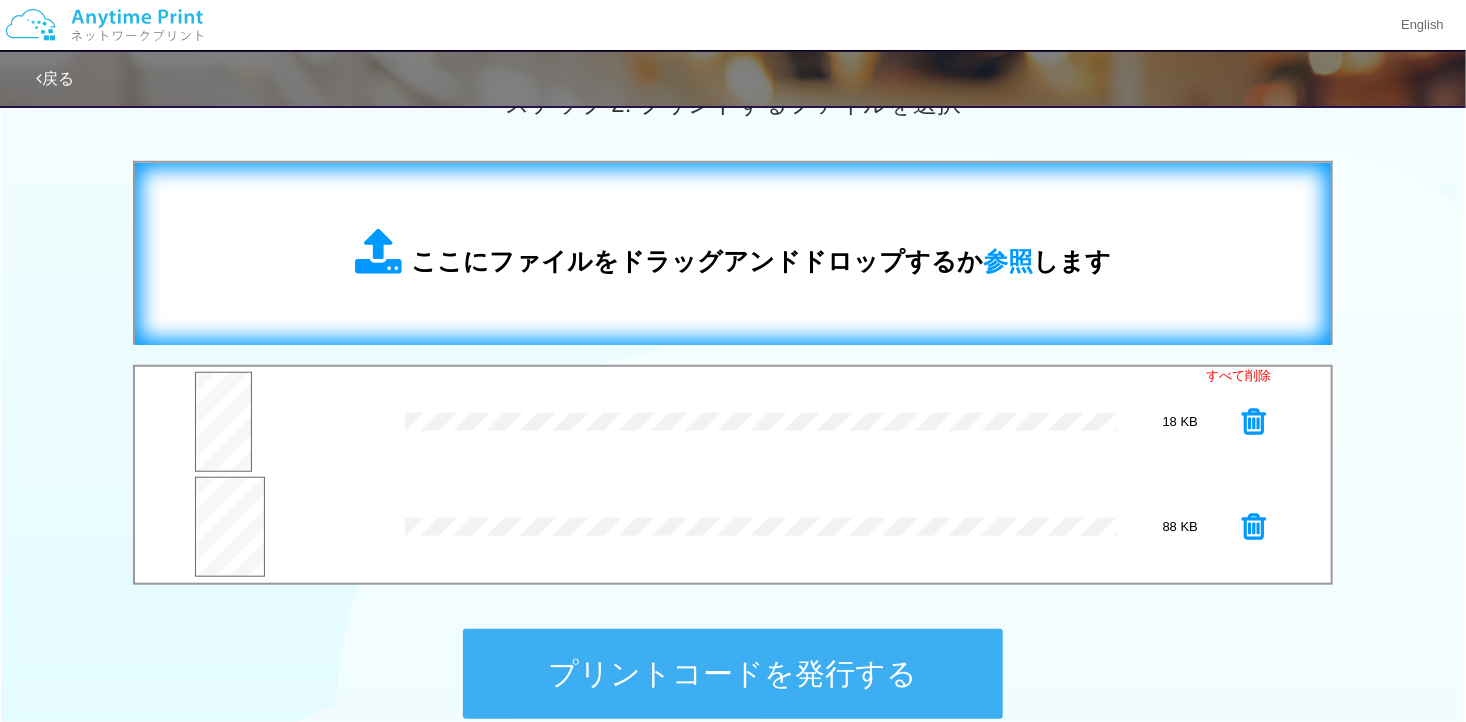 click on "ここにファイルをドラッグアンドドロップするか 参照 します" at bounding box center (761, 261) 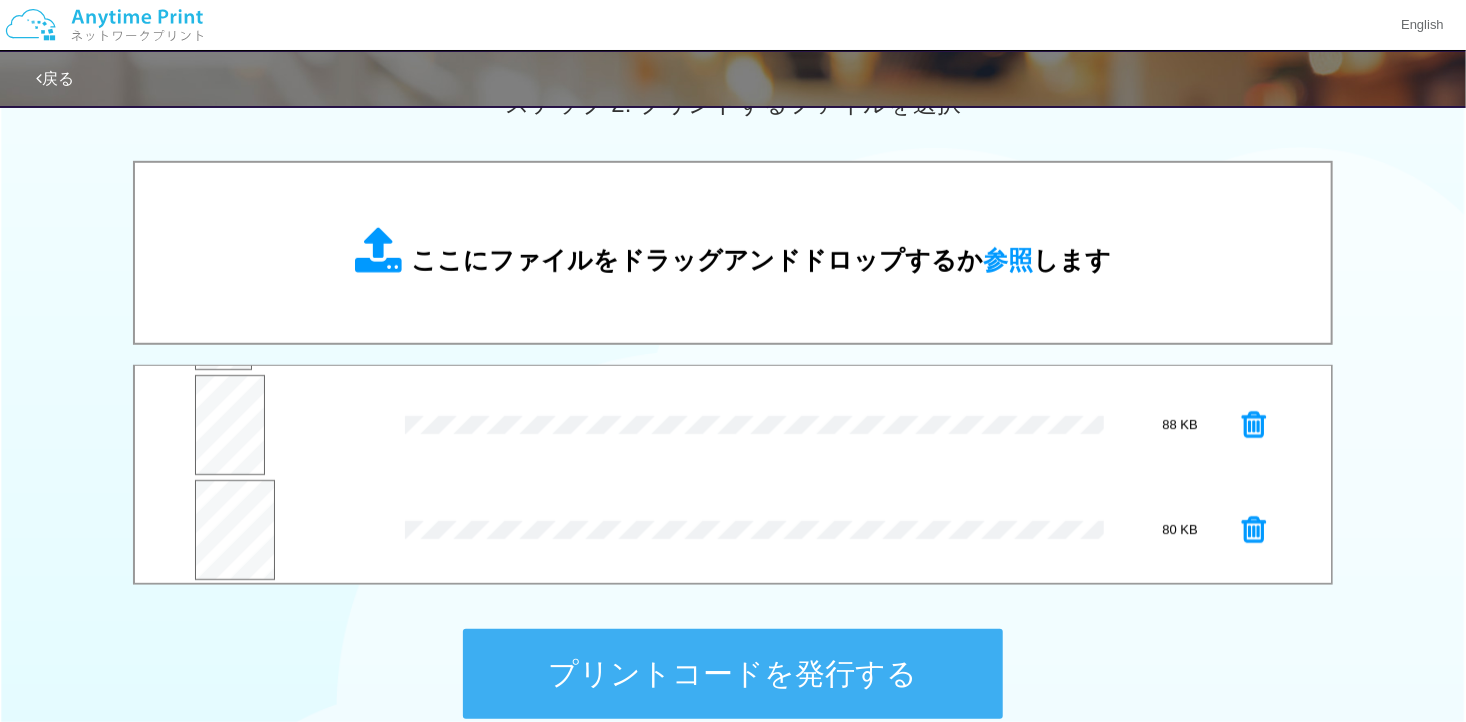 scroll, scrollTop: 104, scrollLeft: 0, axis: vertical 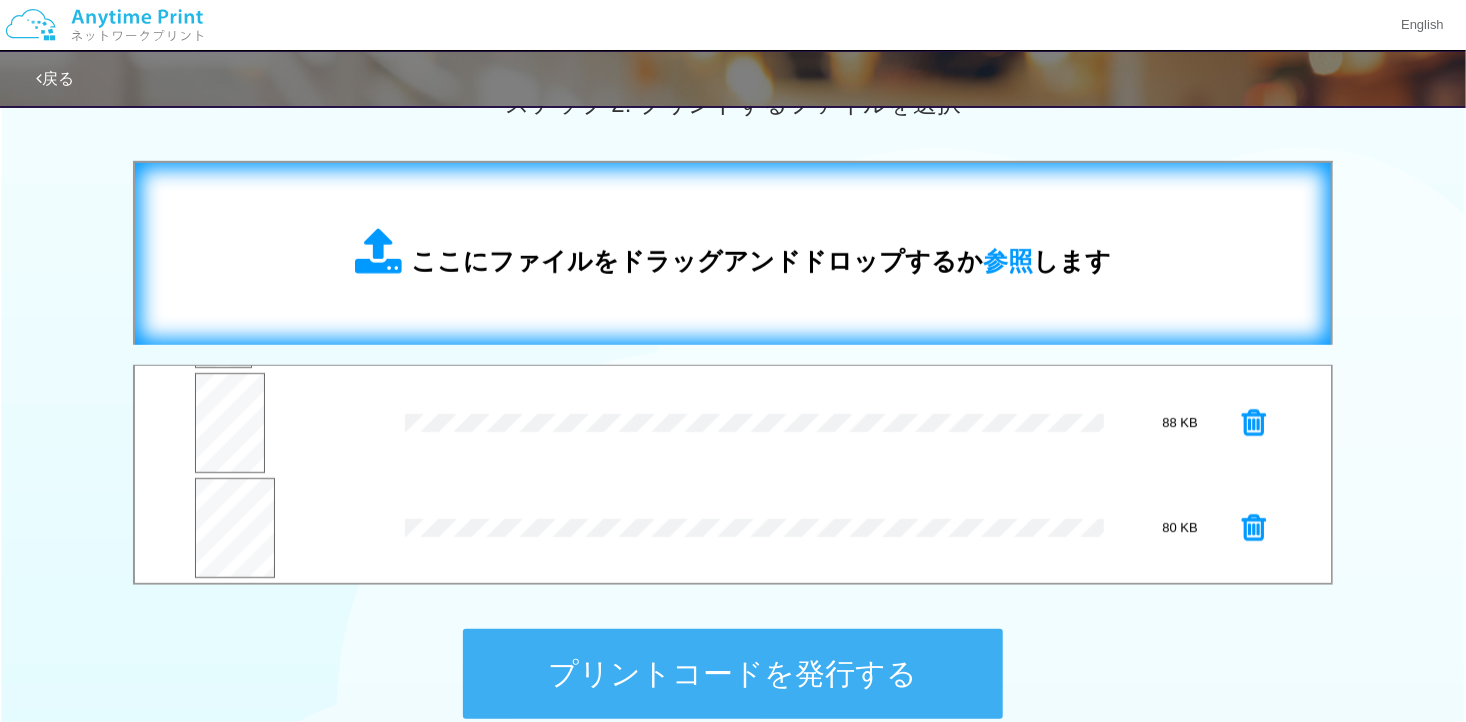 click on "ここにファイルをドラッグアンドドロップするか 参照 します" at bounding box center (761, 261) 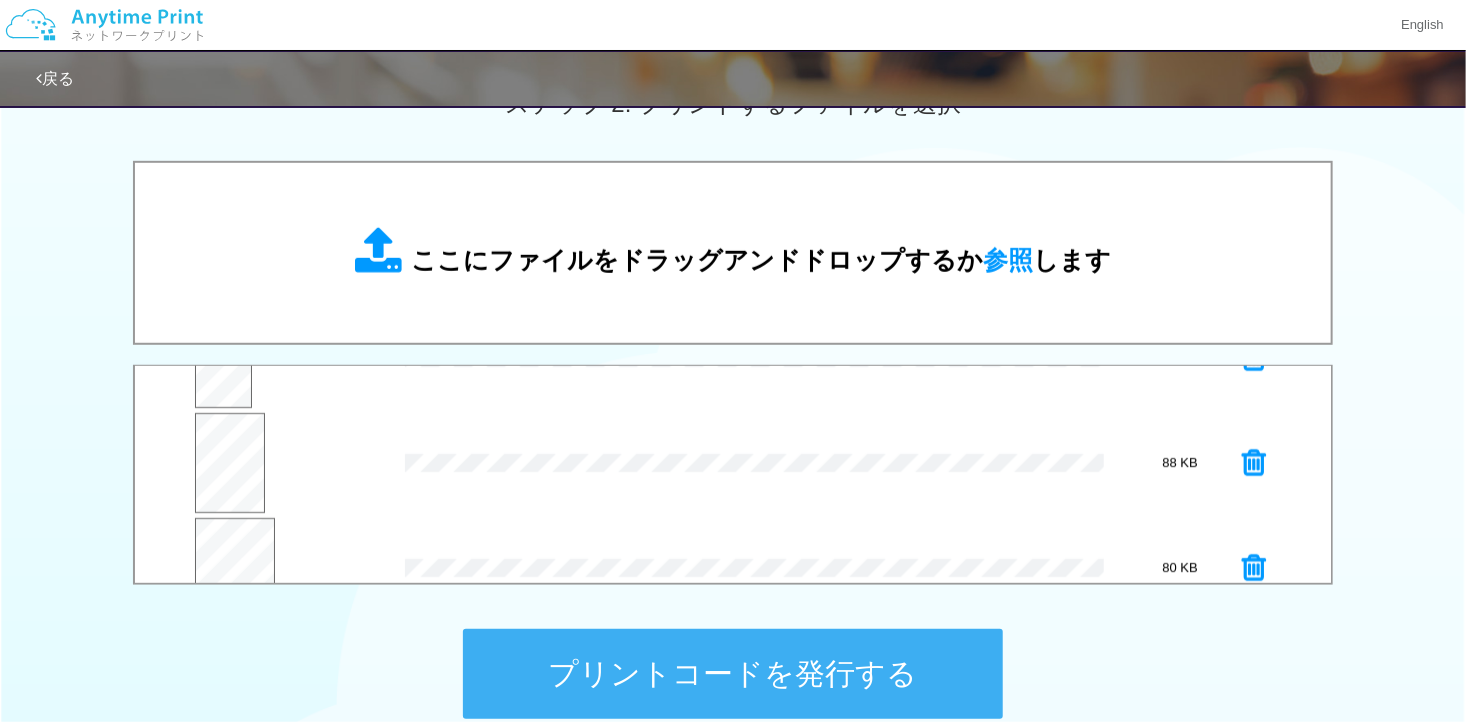 scroll, scrollTop: 8, scrollLeft: 0, axis: vertical 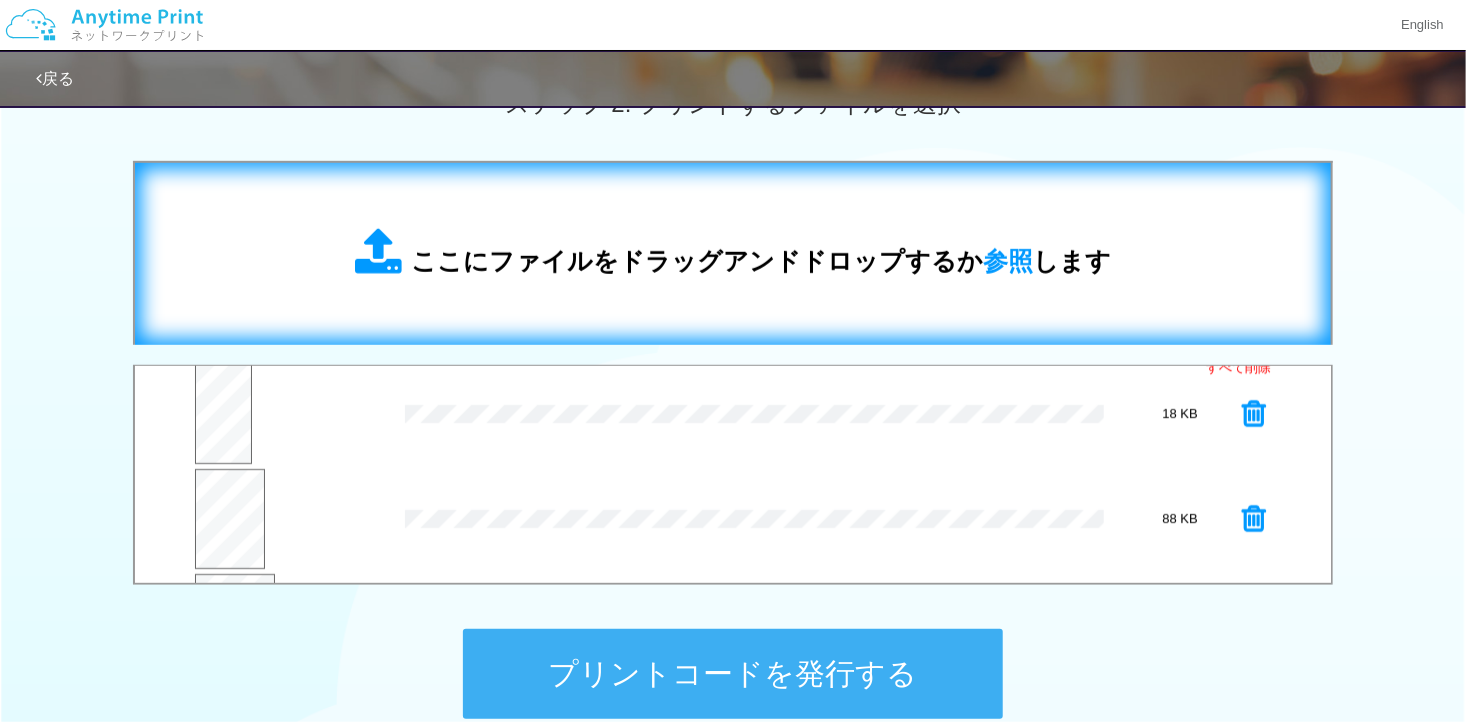 click on "ここにファイルをドラッグアンドドロップするか 参照 します" at bounding box center (761, 261) 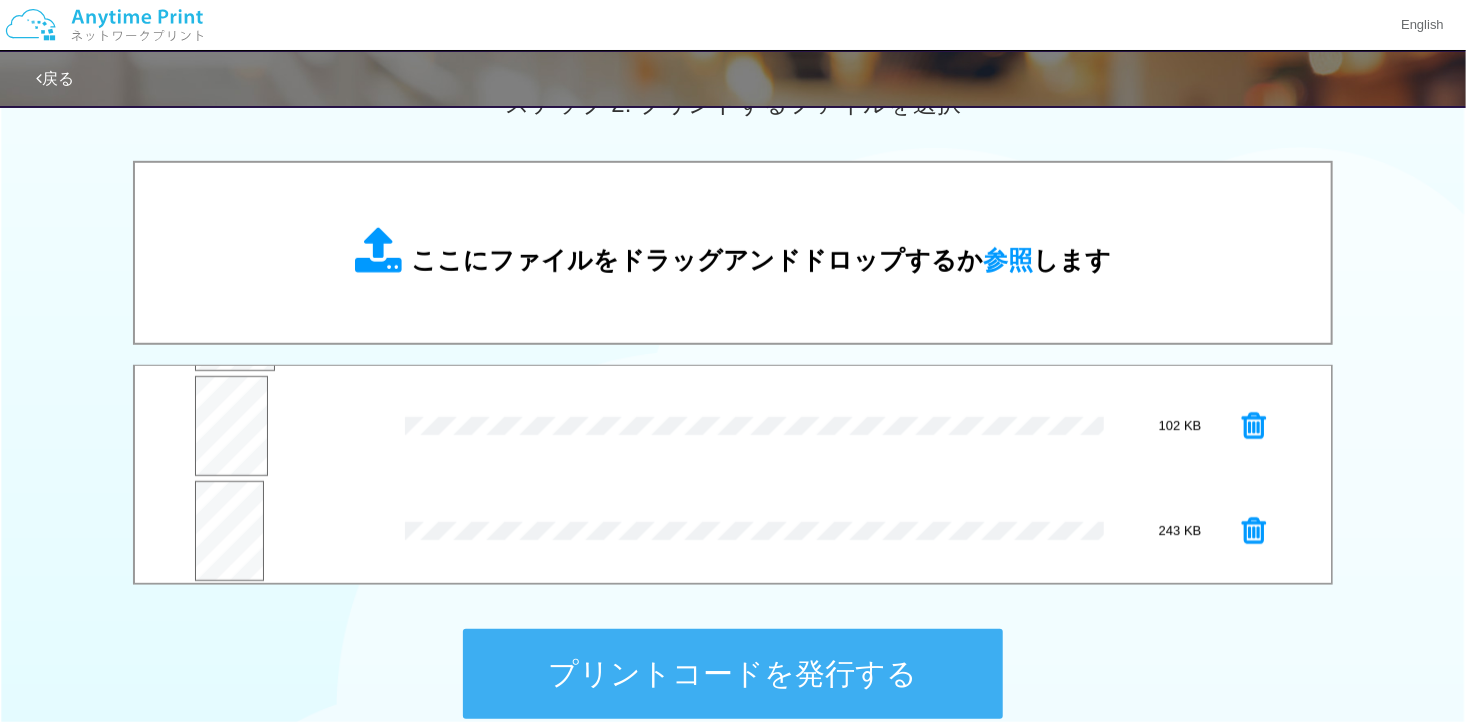 scroll, scrollTop: 313, scrollLeft: 0, axis: vertical 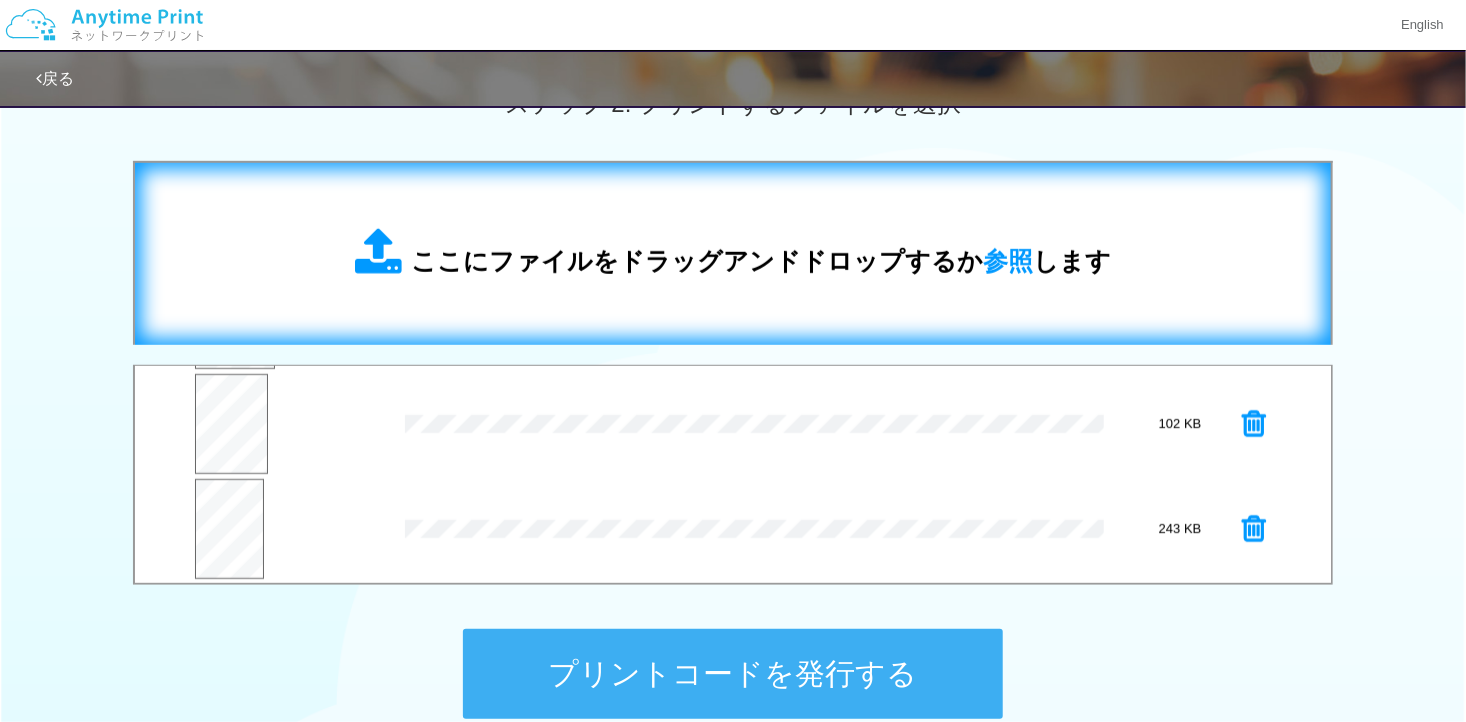 click on "ここにファイルをドラッグアンドドロップするか 参照 します" at bounding box center [733, 254] 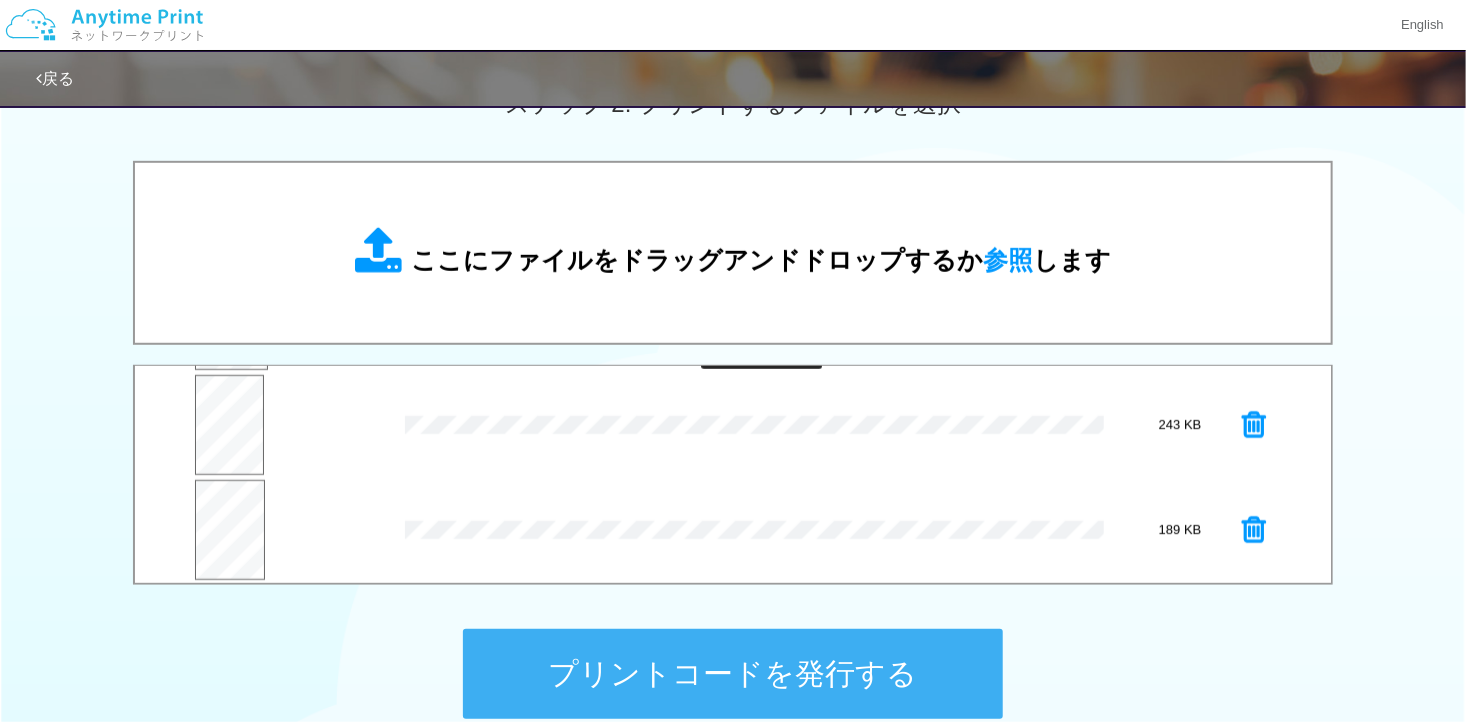 scroll, scrollTop: 418, scrollLeft: 0, axis: vertical 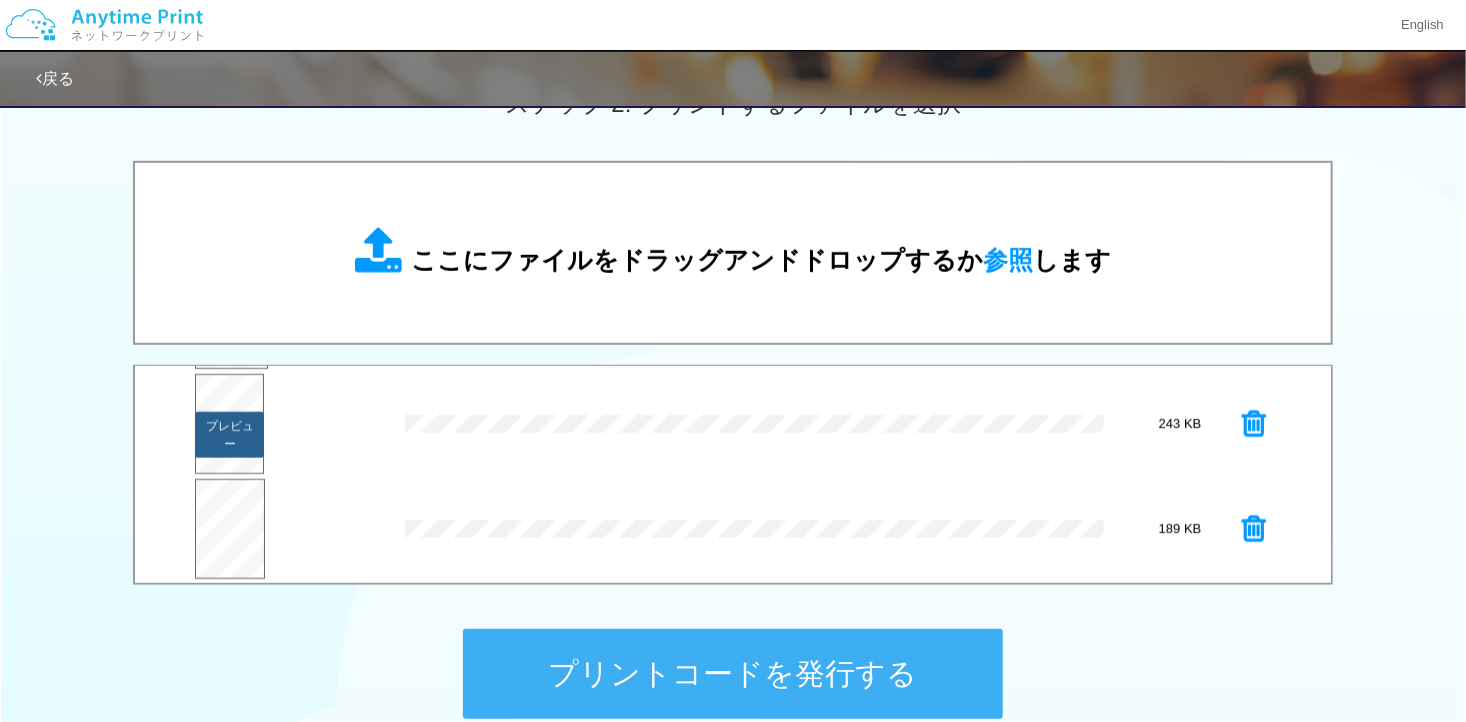 click on "プレビュー" at bounding box center (230, 435) 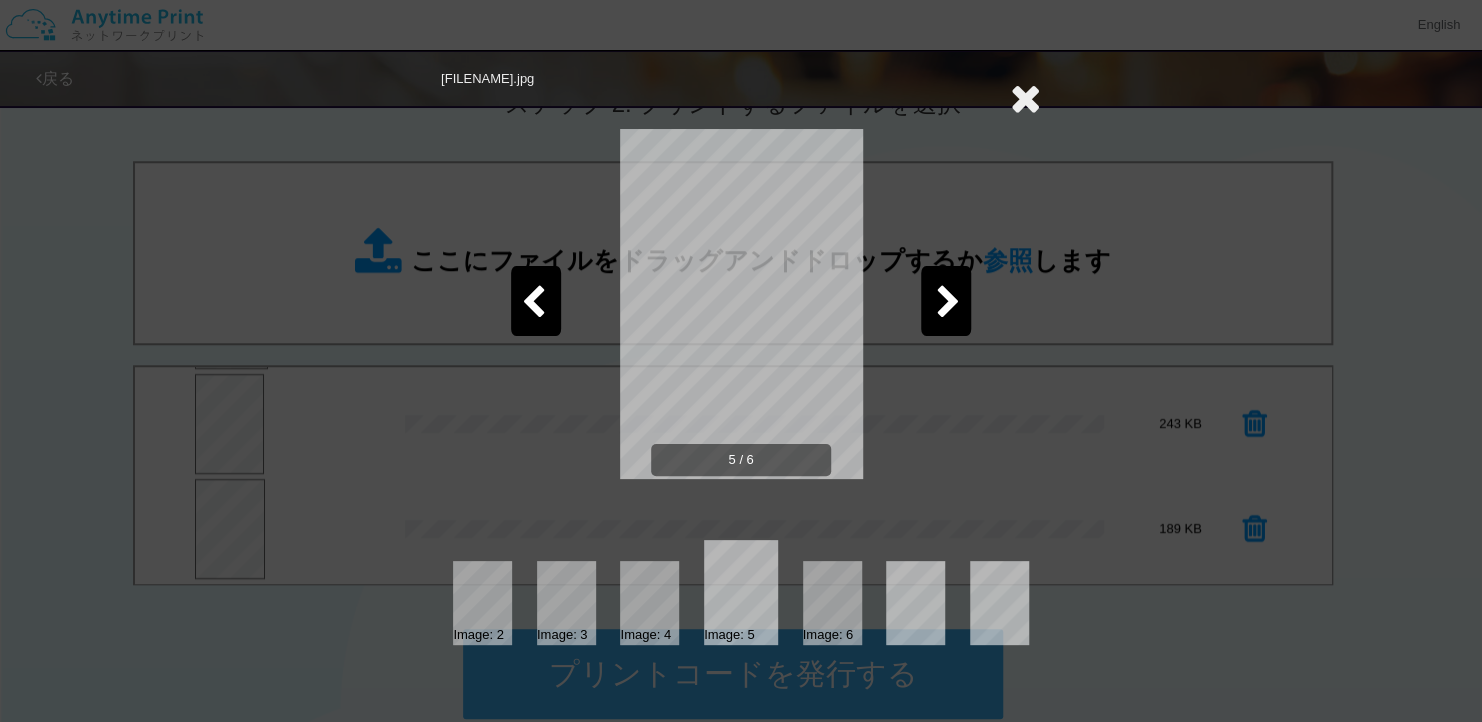 click at bounding box center [946, 301] 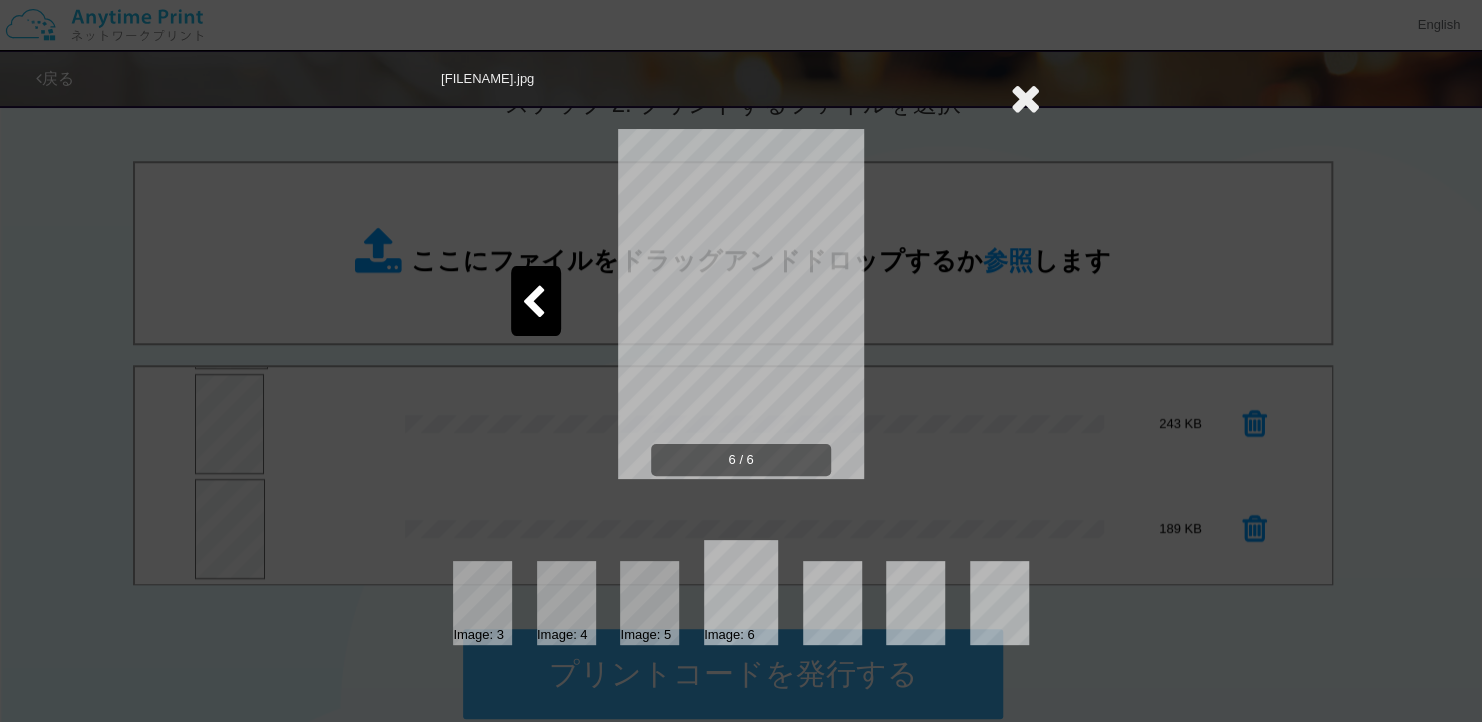 click at bounding box center (533, 303) 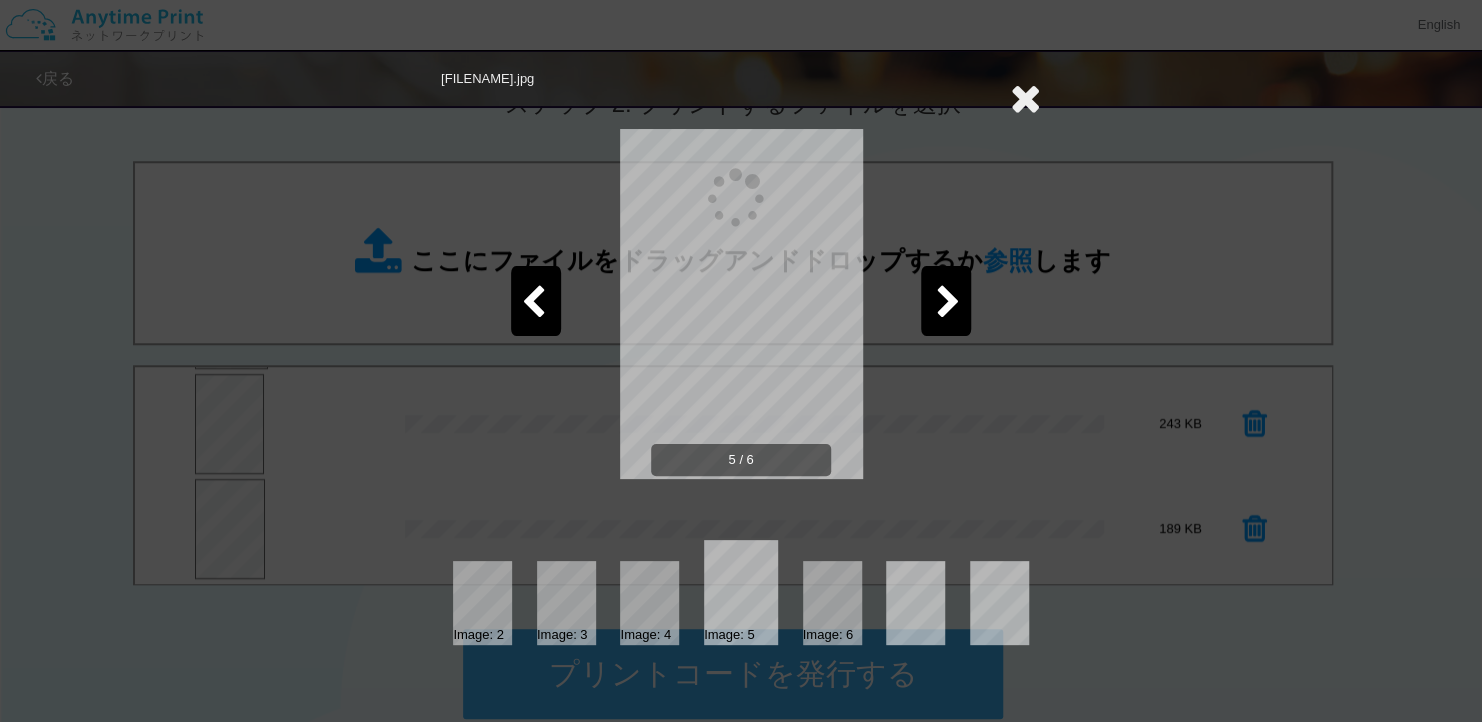 click at bounding box center (533, 303) 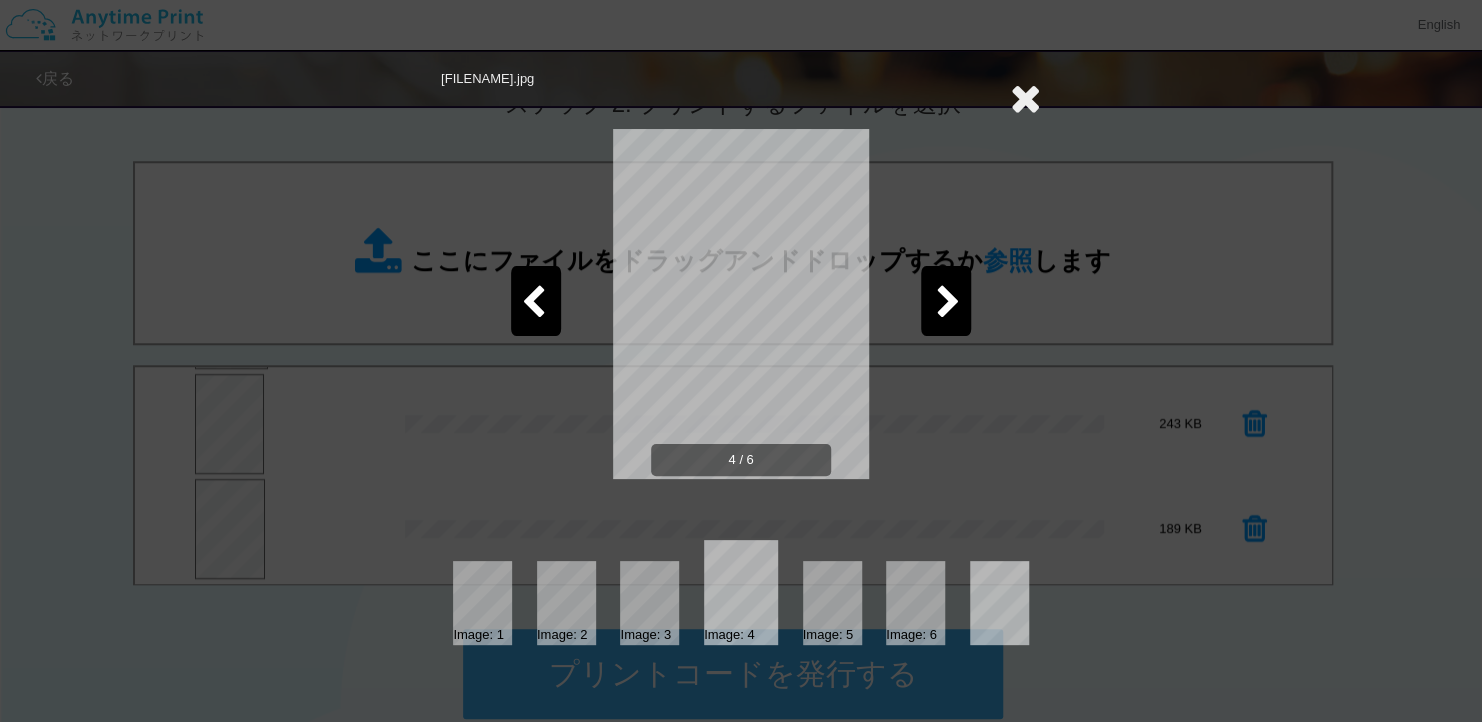 click at bounding box center (533, 303) 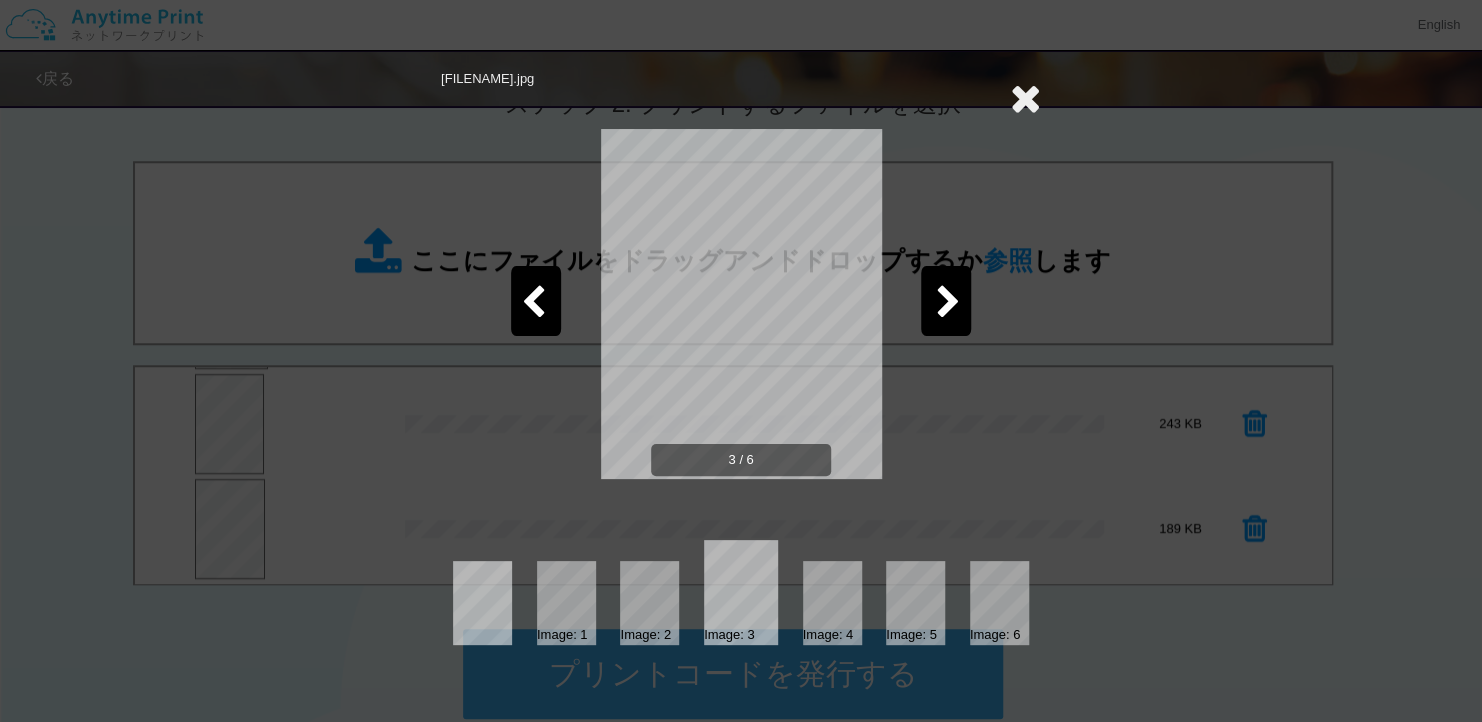 click at bounding box center [533, 303] 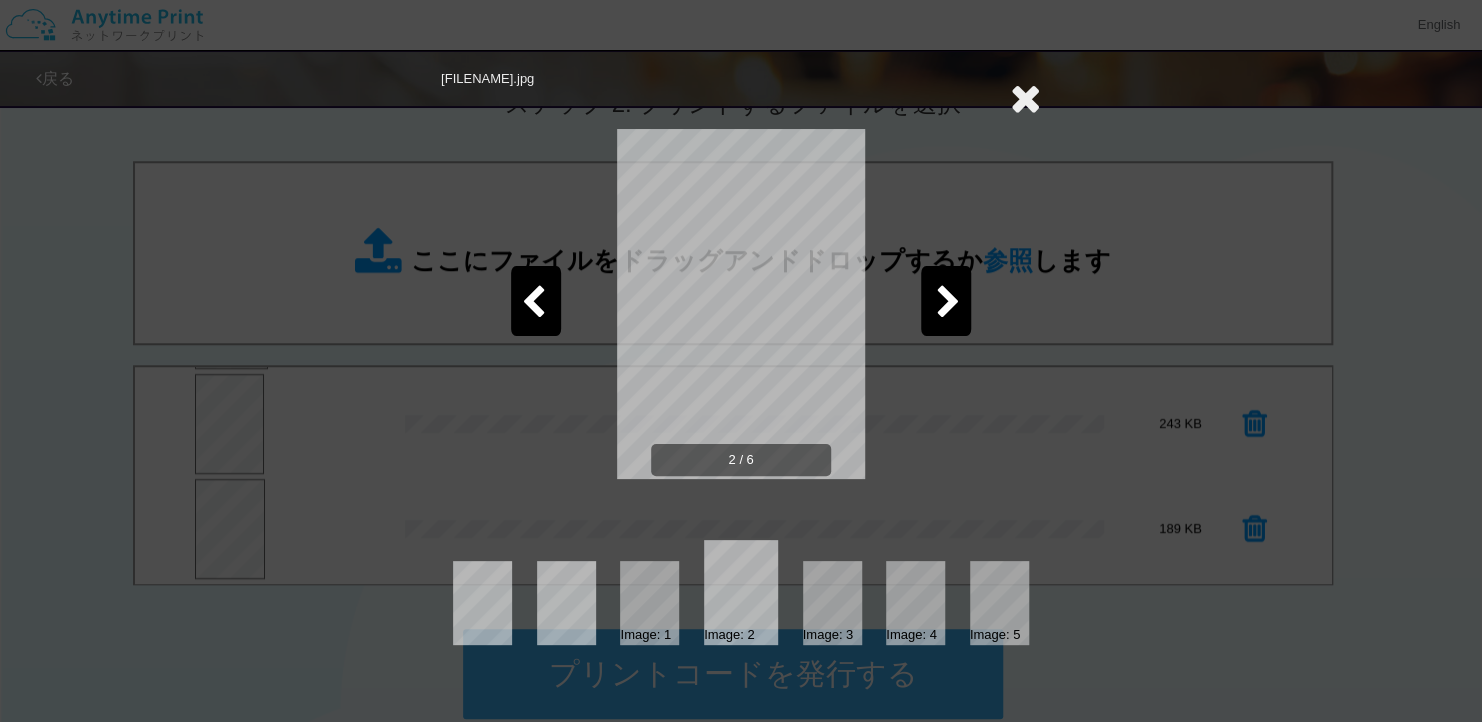 click at bounding box center [533, 303] 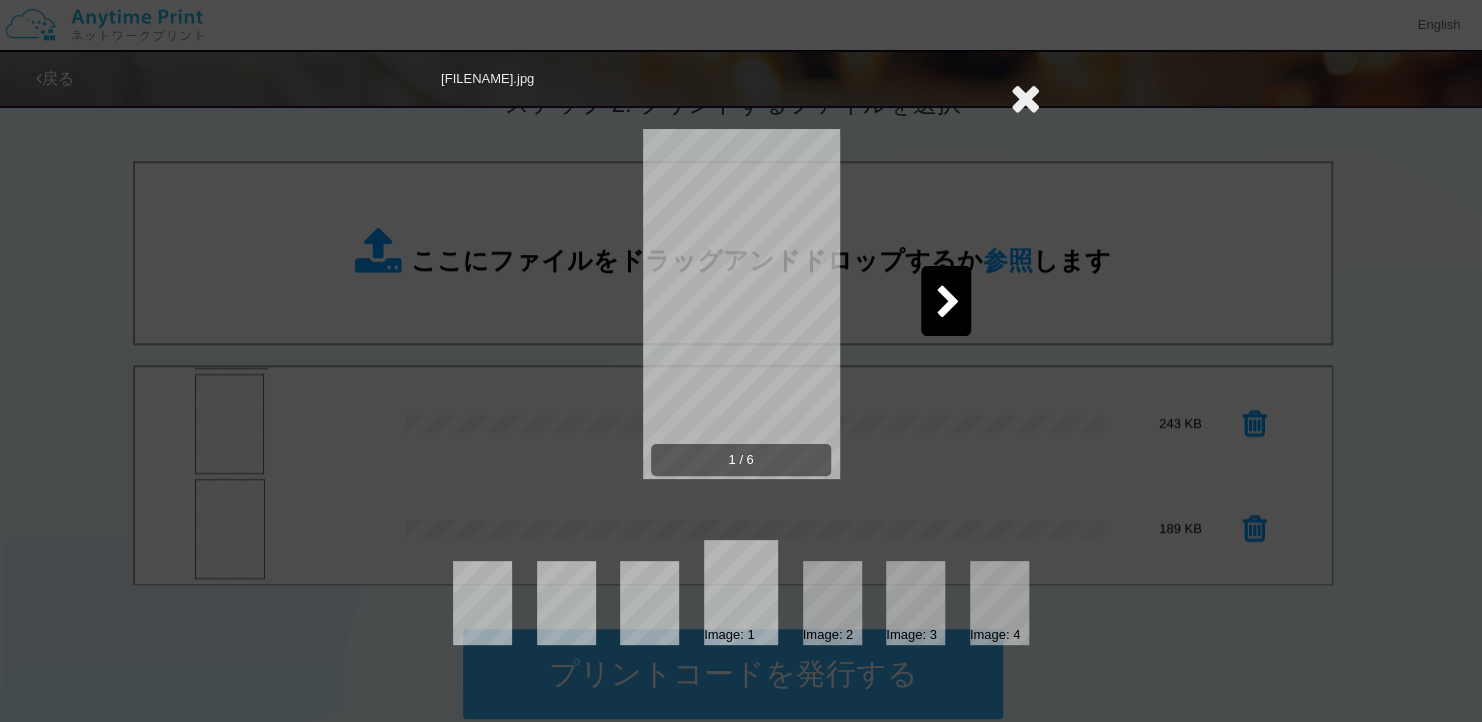 click at bounding box center (1025, 98) 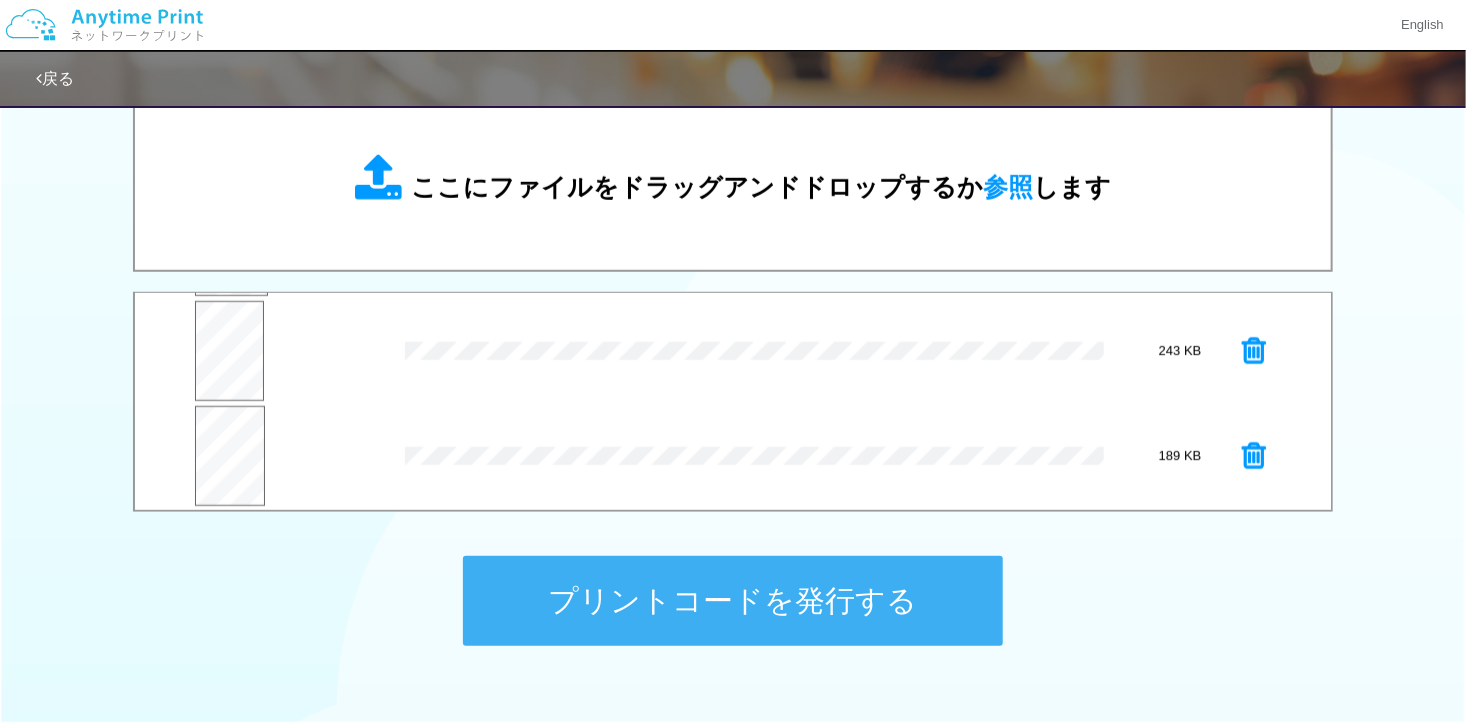 scroll, scrollTop: 798, scrollLeft: 0, axis: vertical 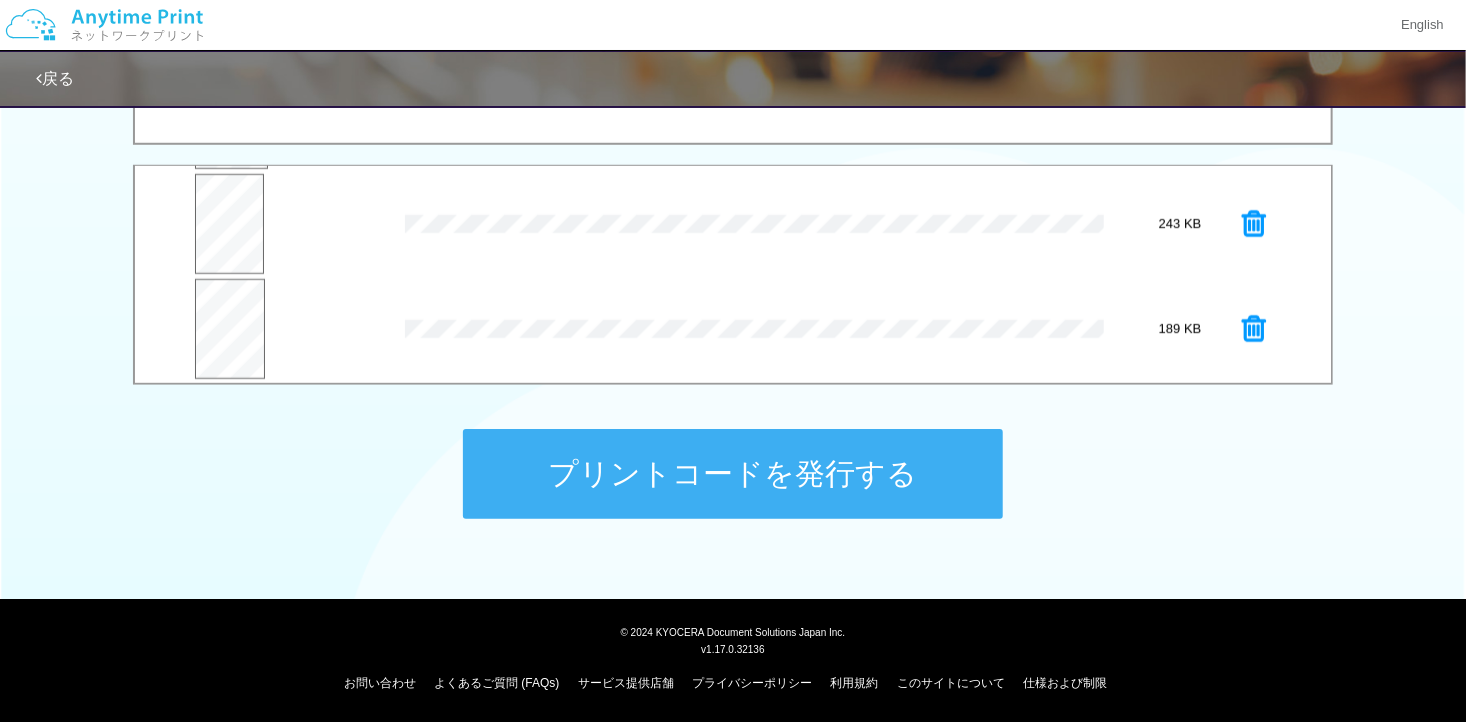 click on "プリントコードを発行する" at bounding box center [733, 474] 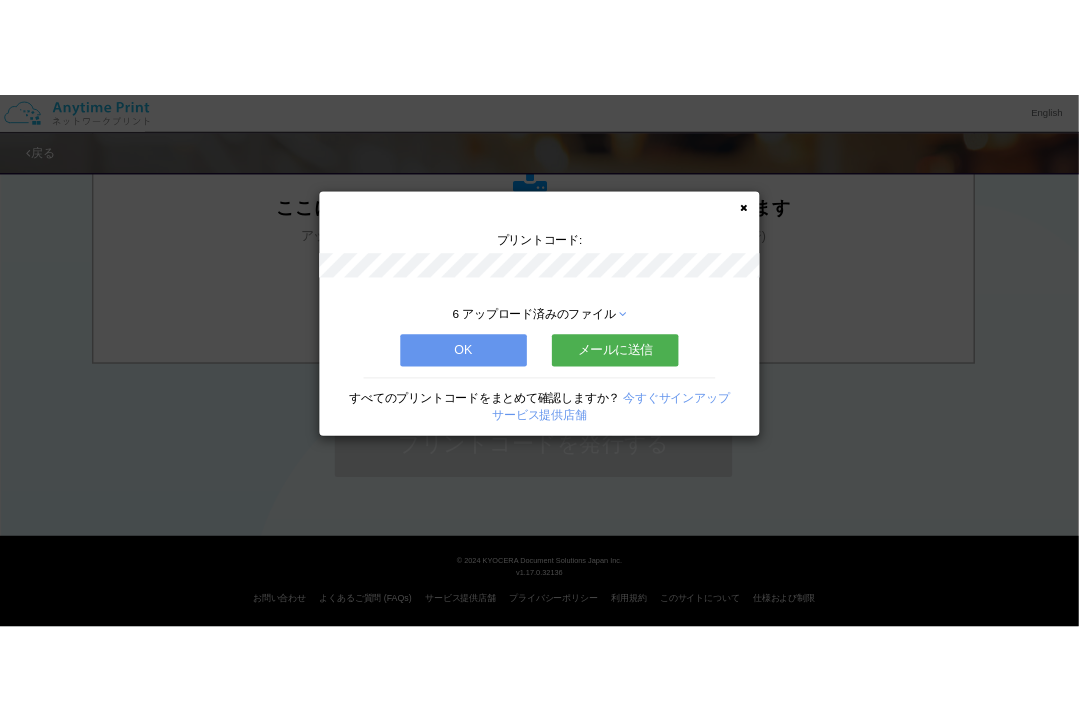 scroll, scrollTop: 0, scrollLeft: 0, axis: both 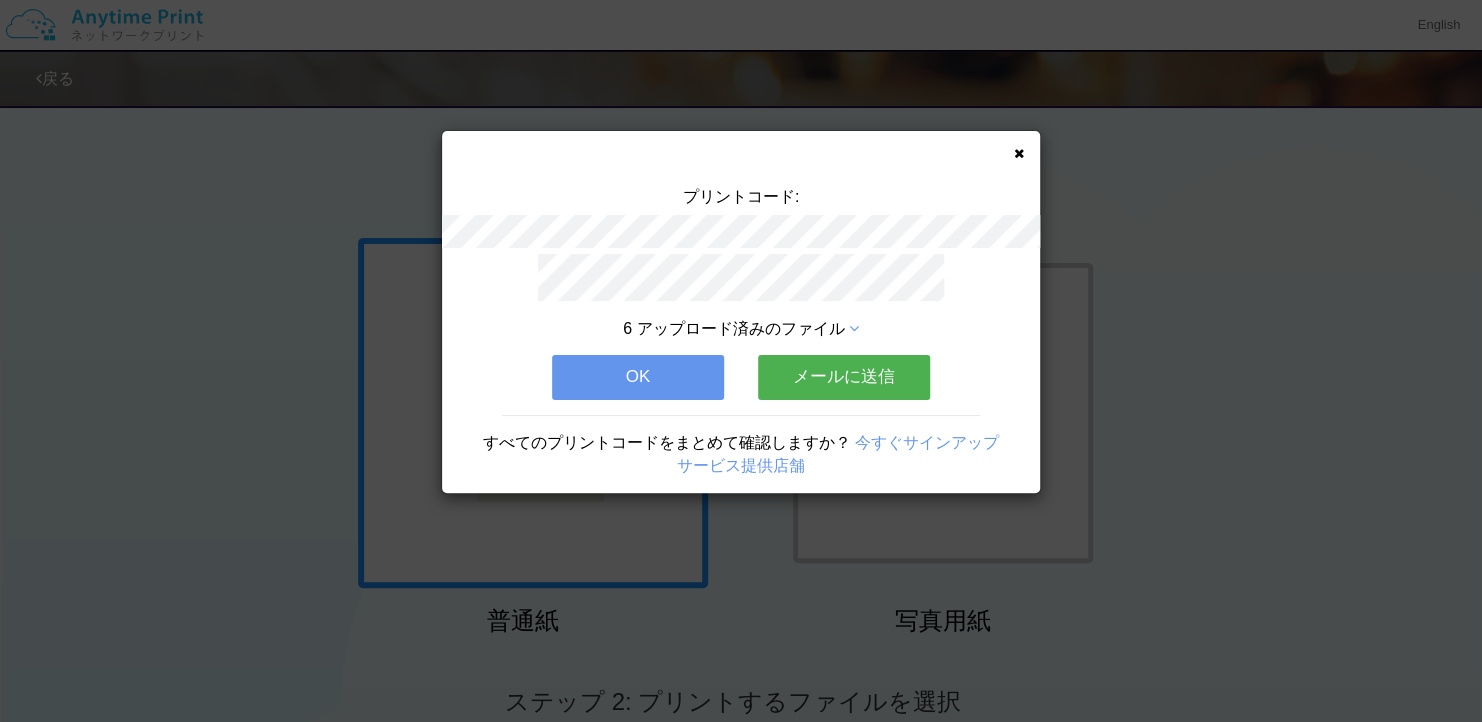 click on "OK" at bounding box center (638, 377) 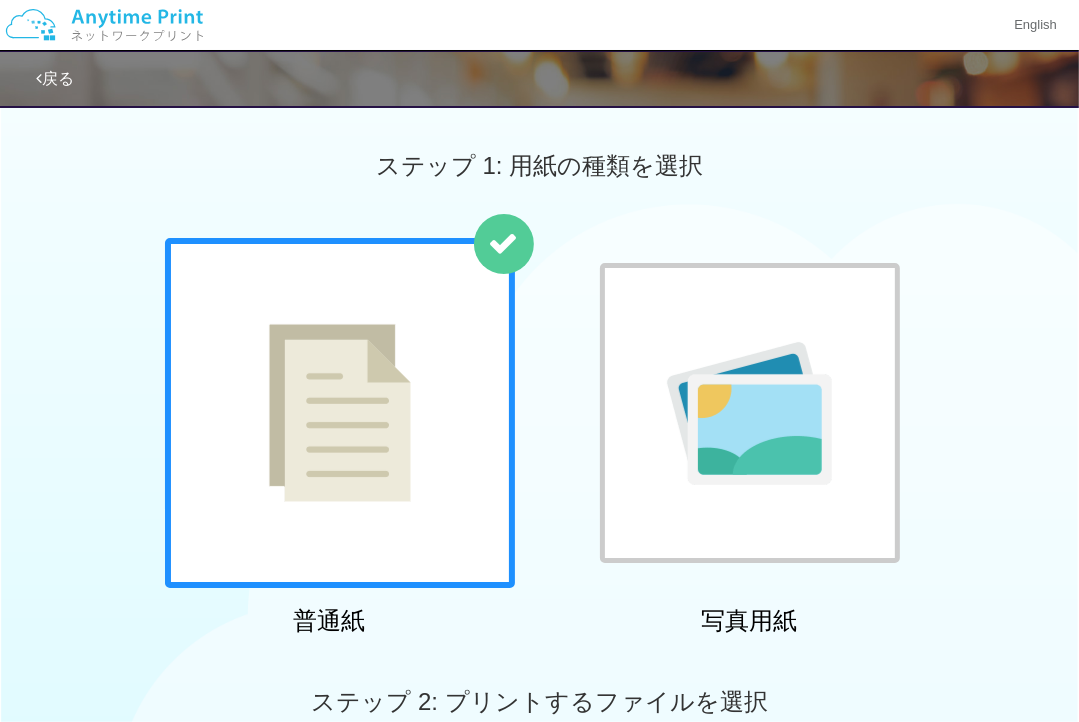 click at bounding box center (750, 413) 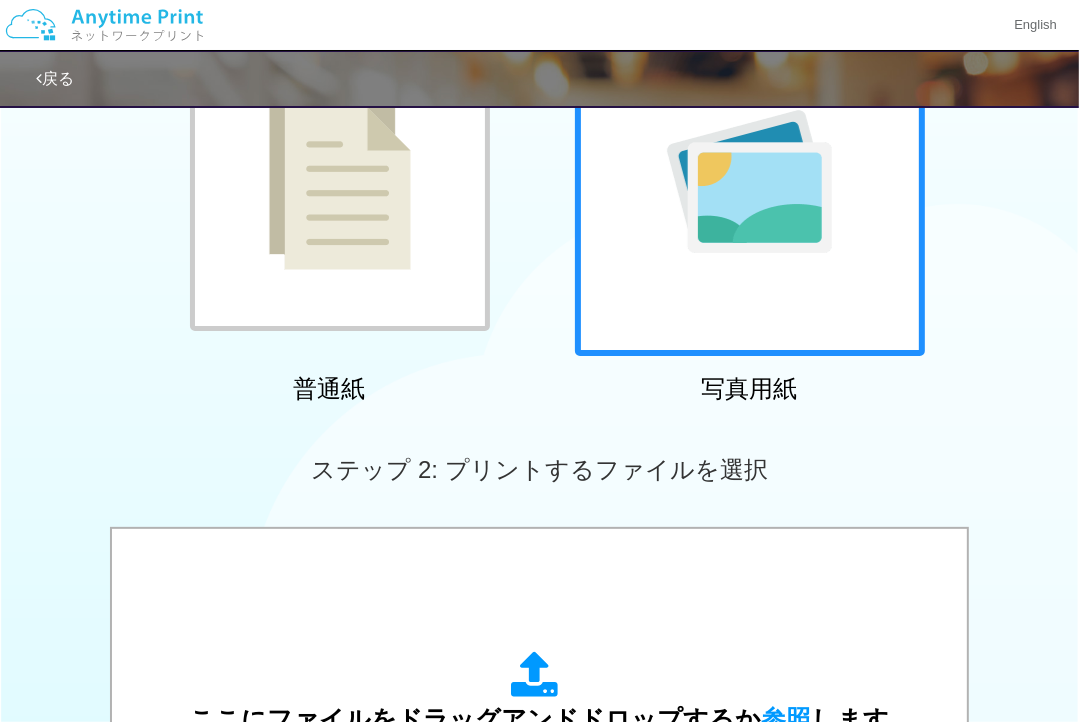 scroll, scrollTop: 400, scrollLeft: 0, axis: vertical 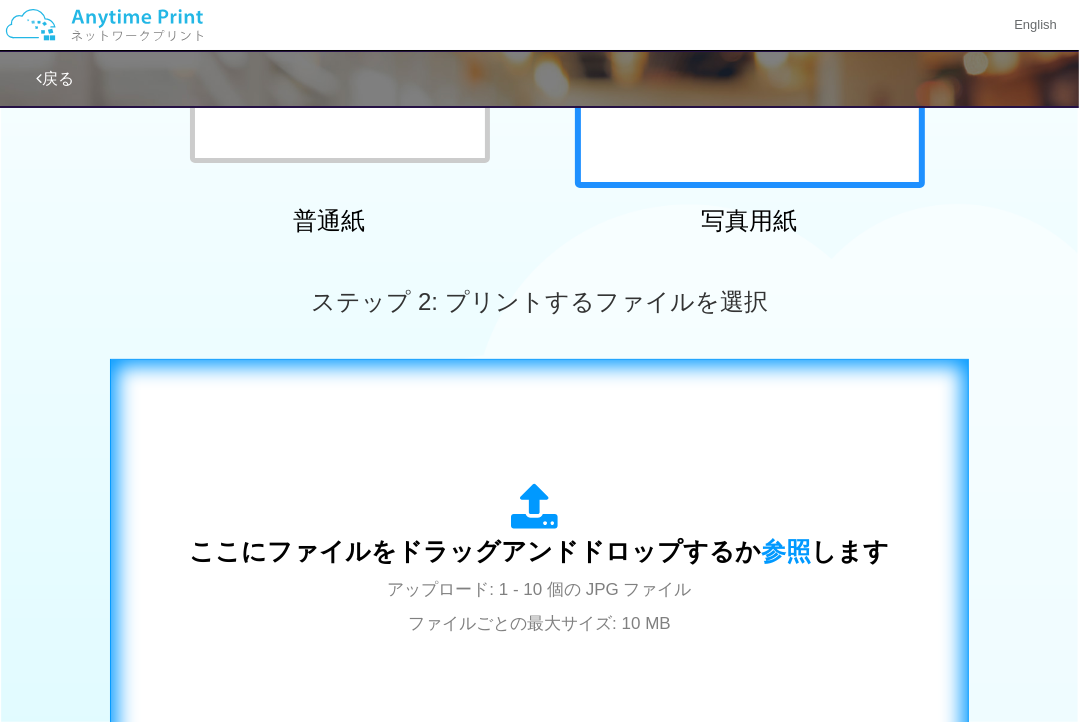 click on "ここにファイルをドラッグアンドドロップするか 参照 します アップロード: 1 - 10 個の JPG ファイル ファイルごとの最大サイズ: 10 MB" at bounding box center (540, 561) 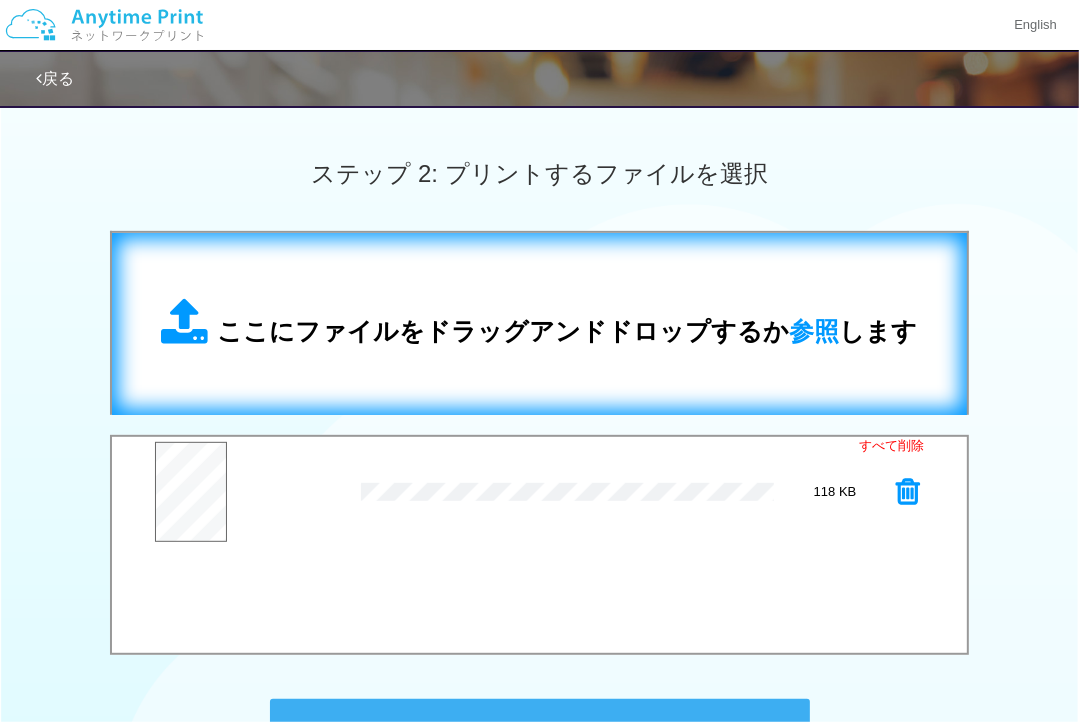 scroll, scrollTop: 500, scrollLeft: 0, axis: vertical 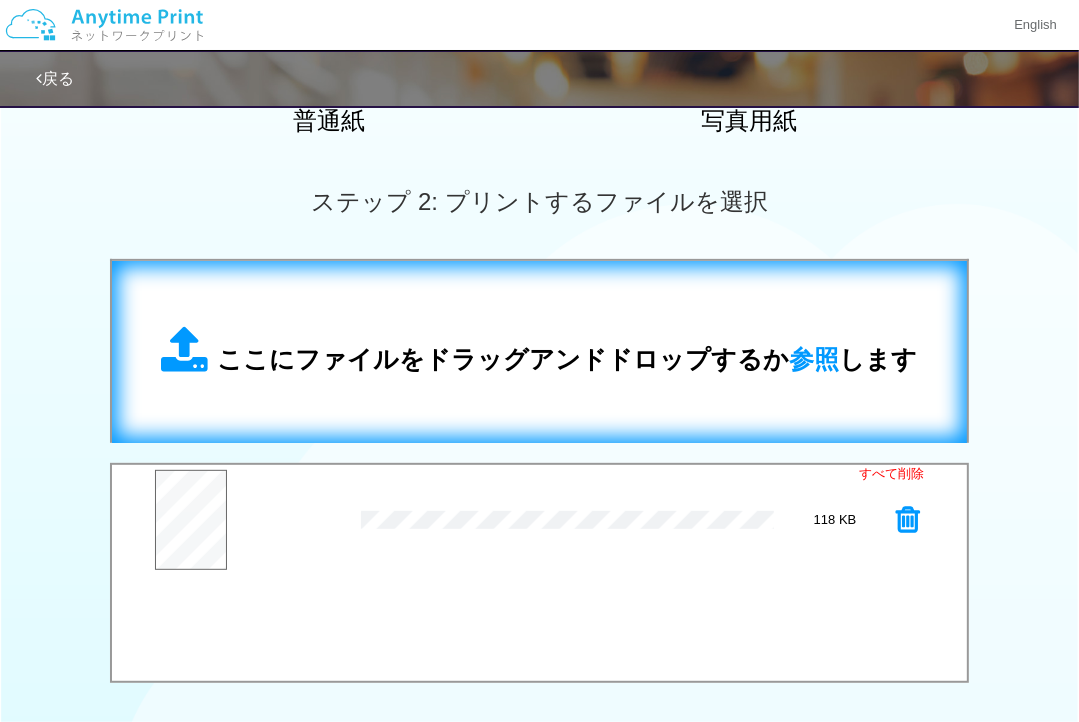 click on "ここにファイルをドラッグアンドドロップするか 参照 します" at bounding box center (568, 359) 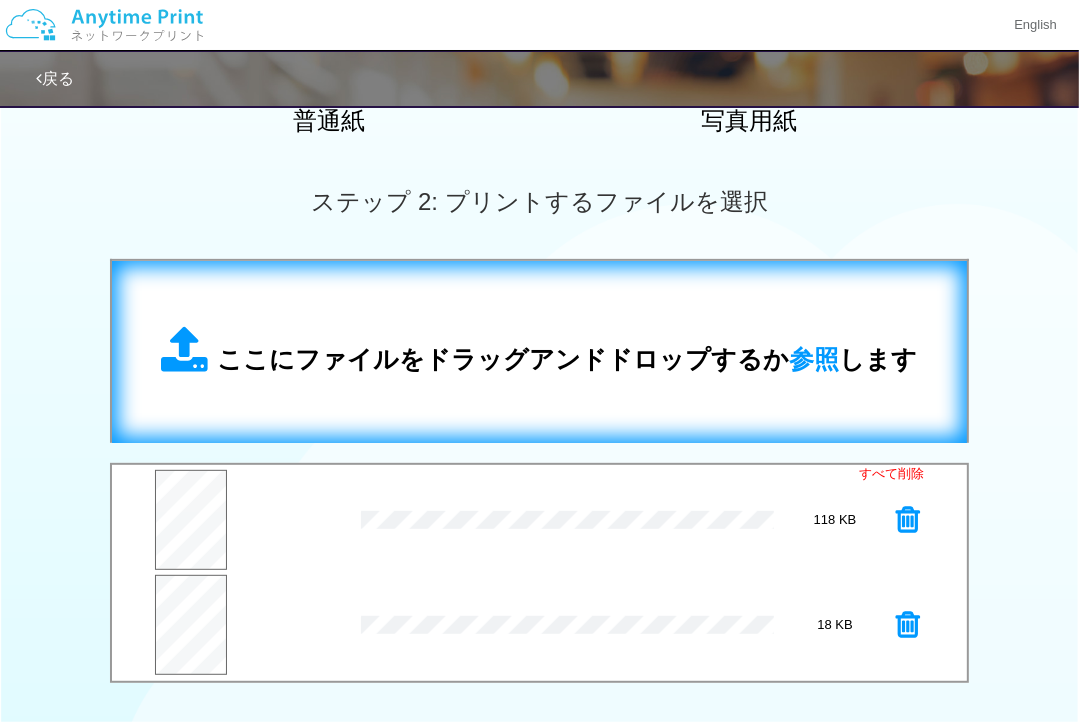 click on "ここにファイルをドラッグアンドドロップするか 参照 します" at bounding box center (540, 352) 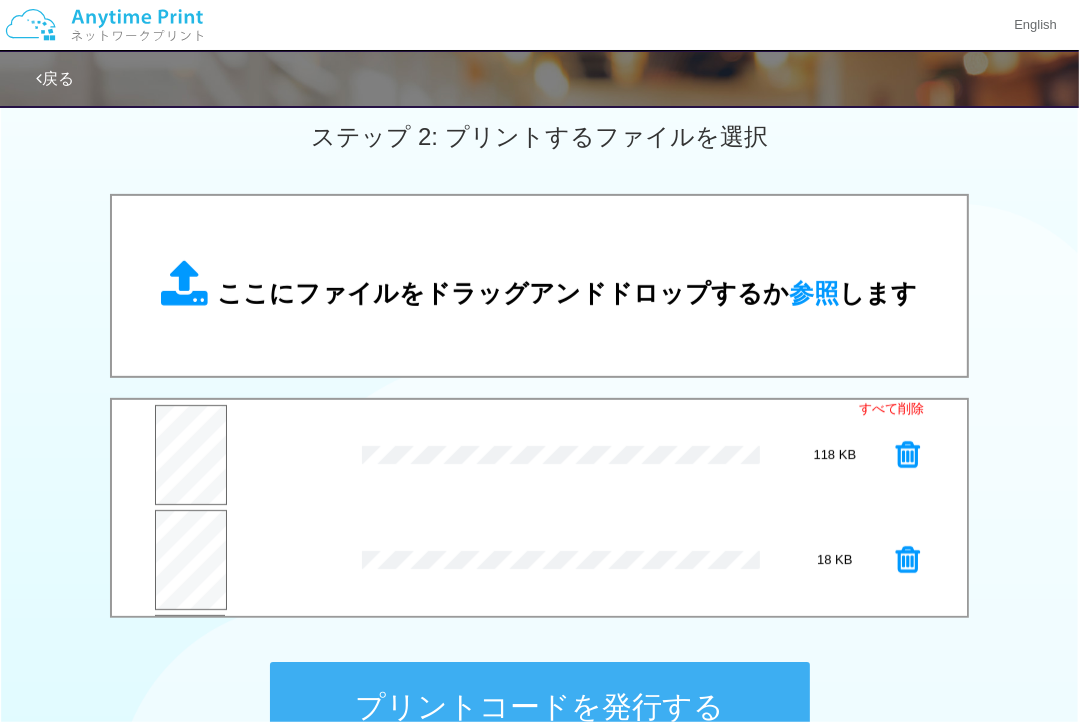 scroll, scrollTop: 600, scrollLeft: 0, axis: vertical 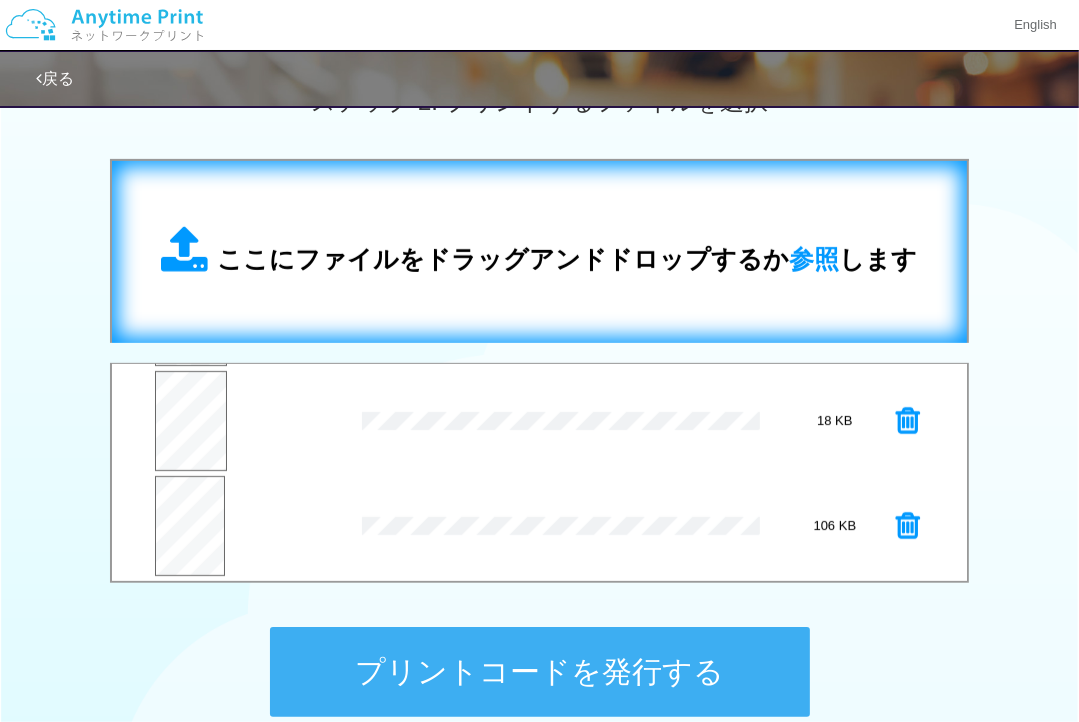 click on "ここにファイルをドラッグアンドドロップするか 参照 します" at bounding box center [540, 252] 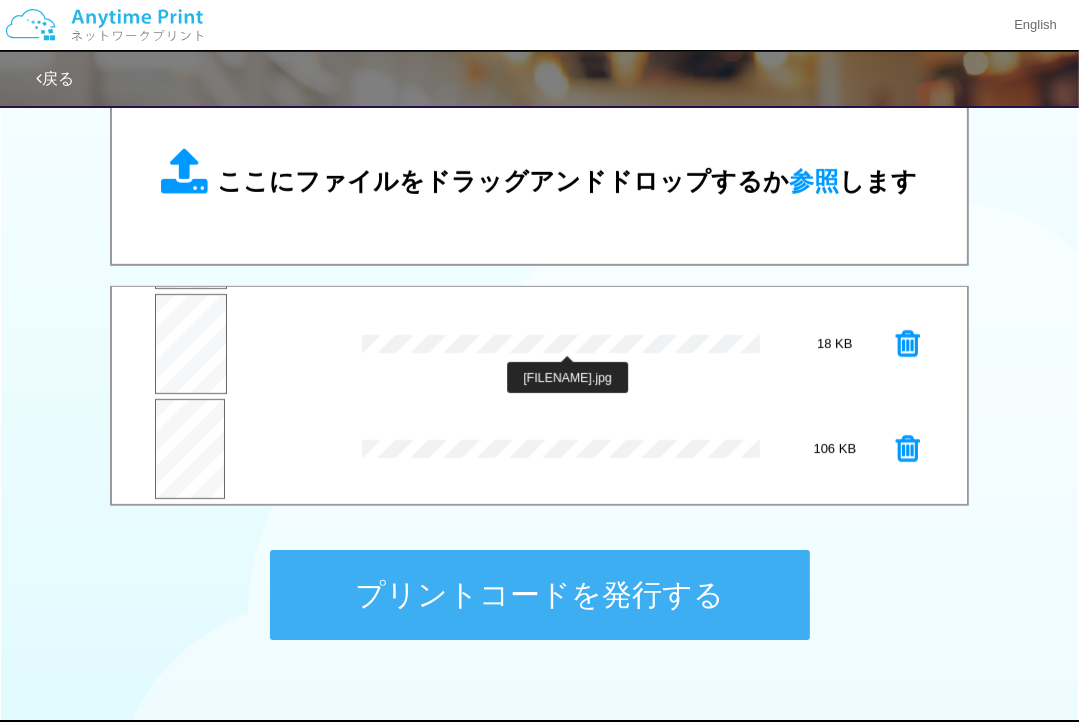 scroll, scrollTop: 799, scrollLeft: 0, axis: vertical 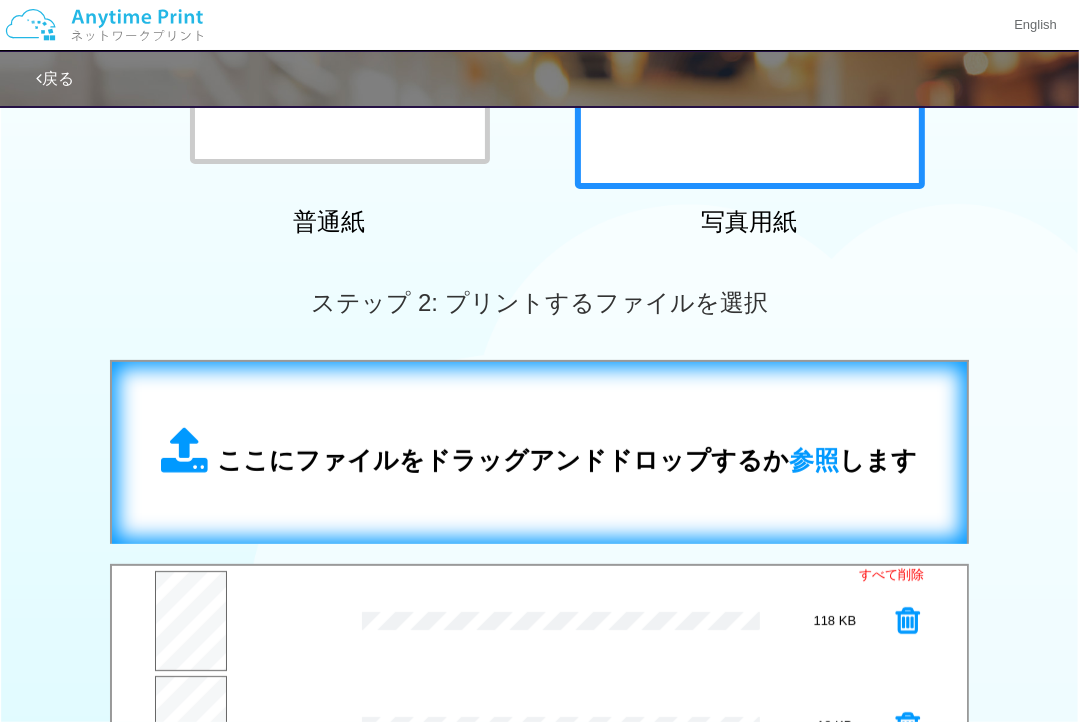 click on "ここにファイルをドラッグアンドドロップするか 参照 します" at bounding box center (568, 460) 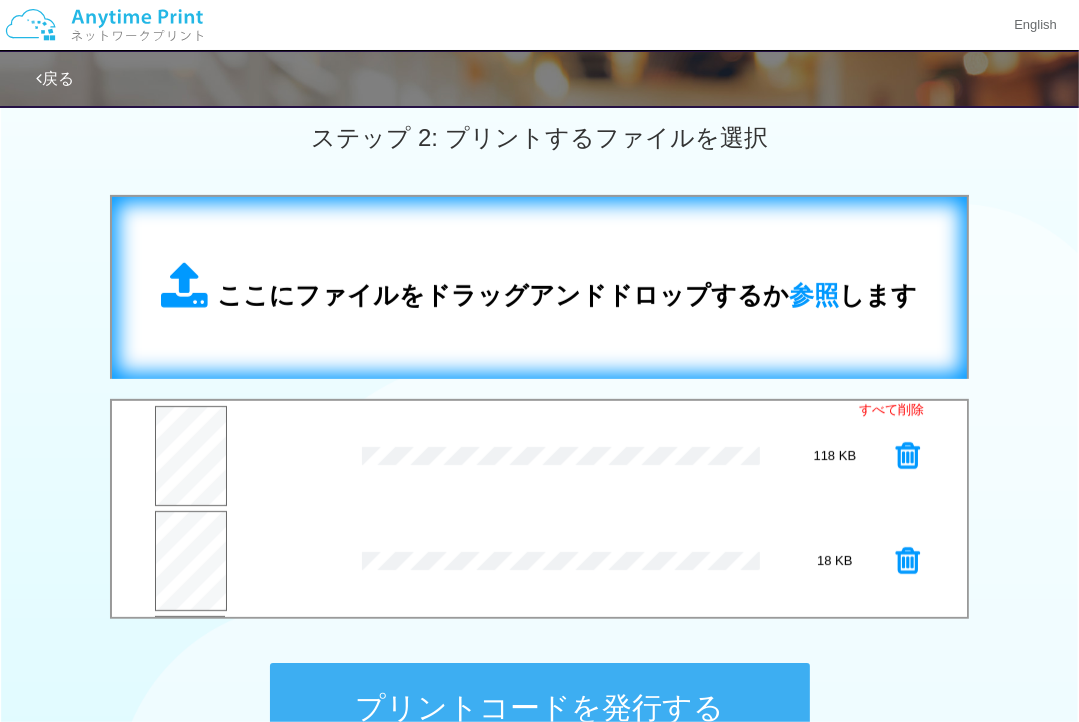 scroll, scrollTop: 599, scrollLeft: 0, axis: vertical 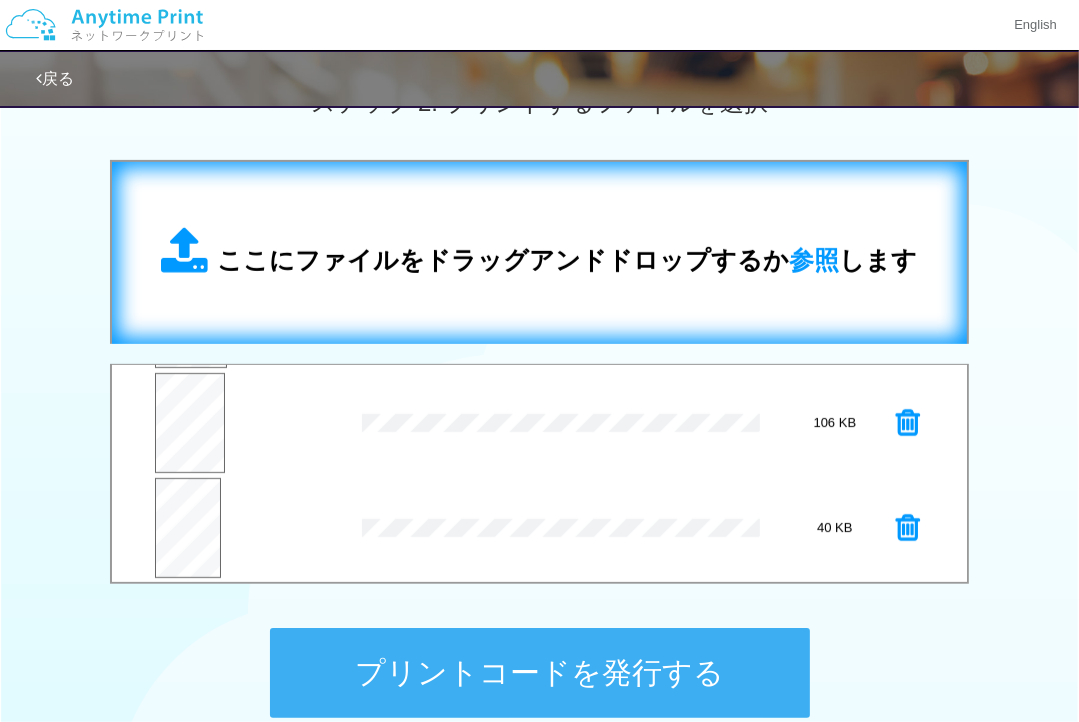 click on "ここにファイルをドラッグアンドドロップするか 参照 します" at bounding box center (540, 253) 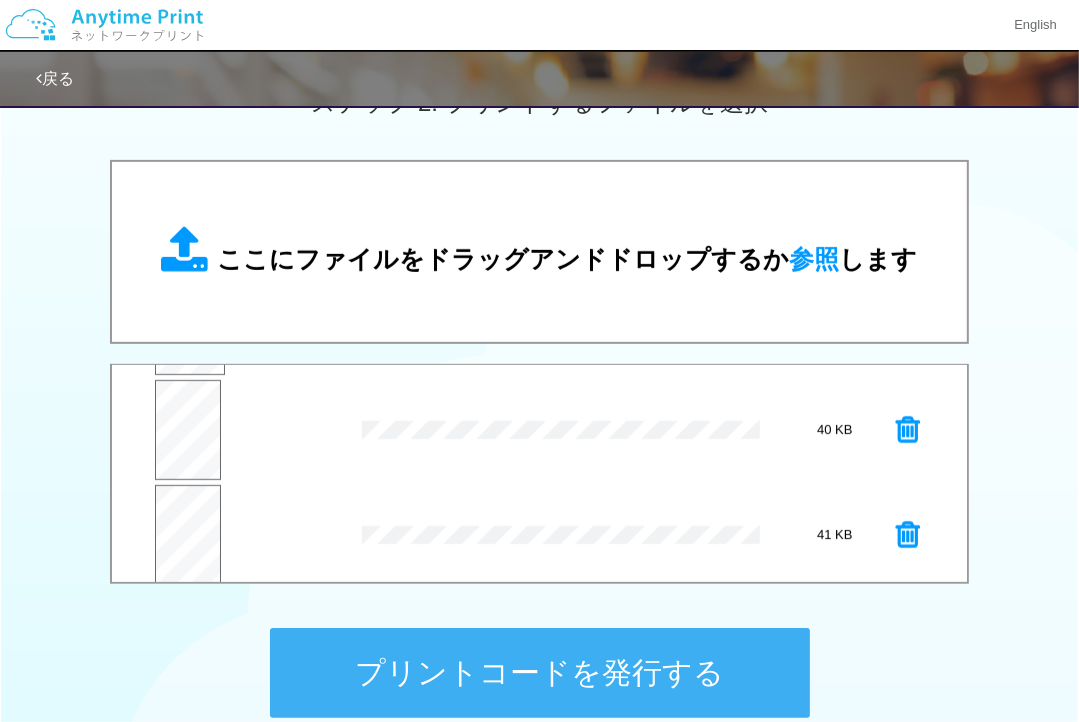scroll, scrollTop: 313, scrollLeft: 0, axis: vertical 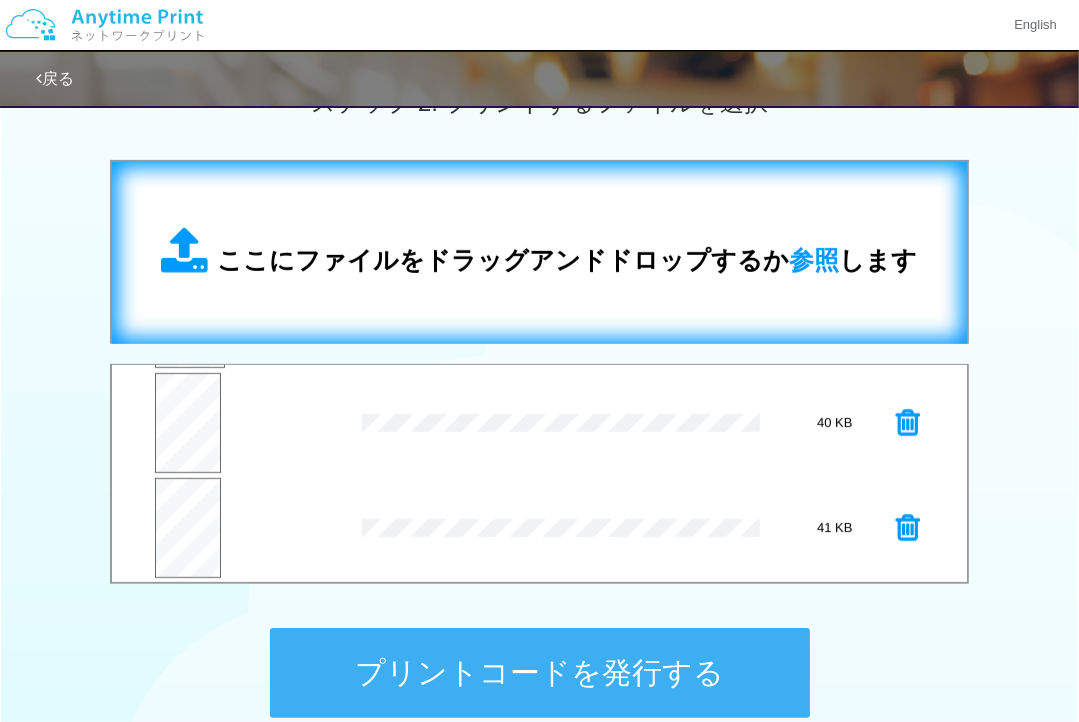 click on "ここにファイルをドラッグアンドドロップするか 参照 します" at bounding box center (539, 253) 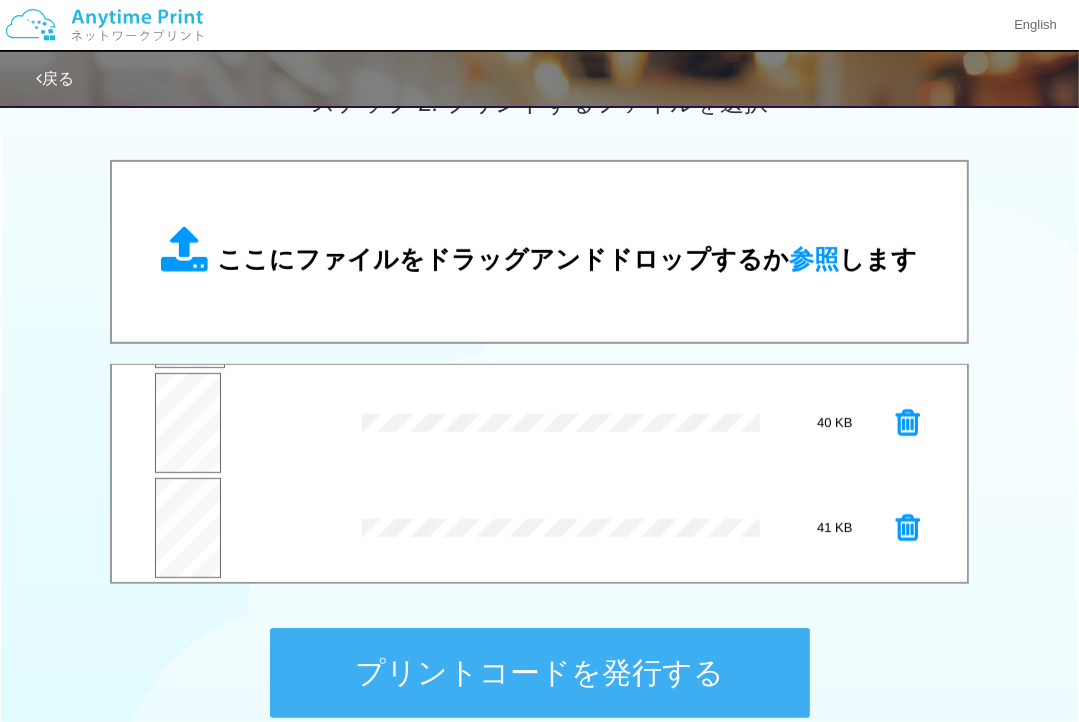 scroll, scrollTop: 418, scrollLeft: 0, axis: vertical 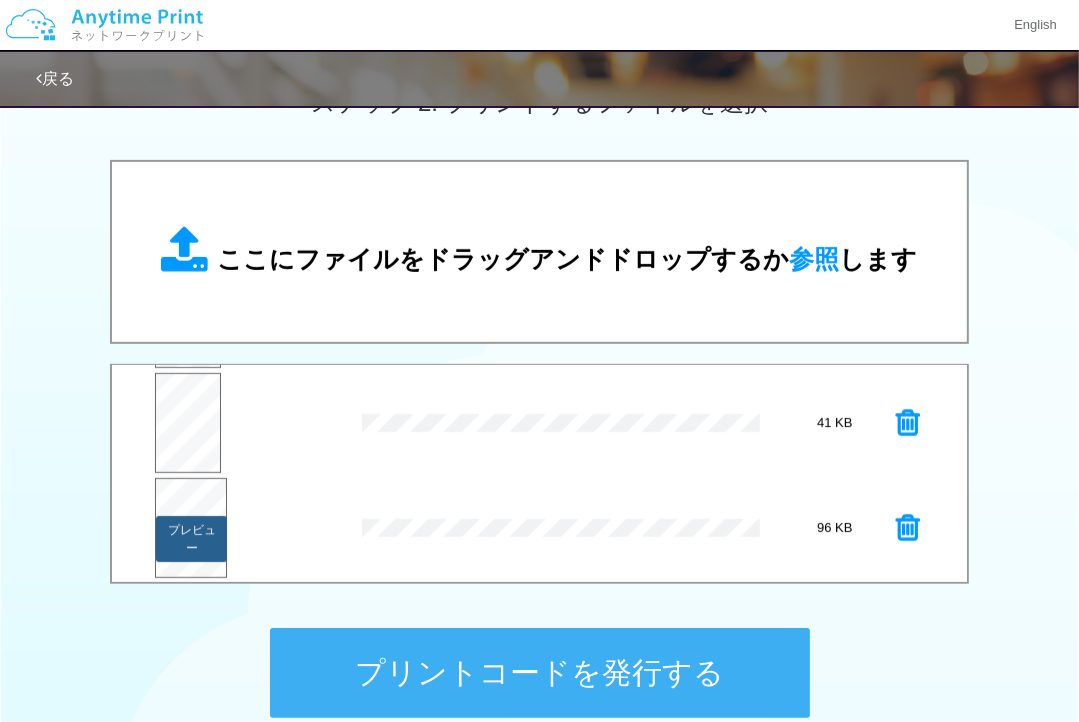 click on "プレビュー" at bounding box center (191, 539) 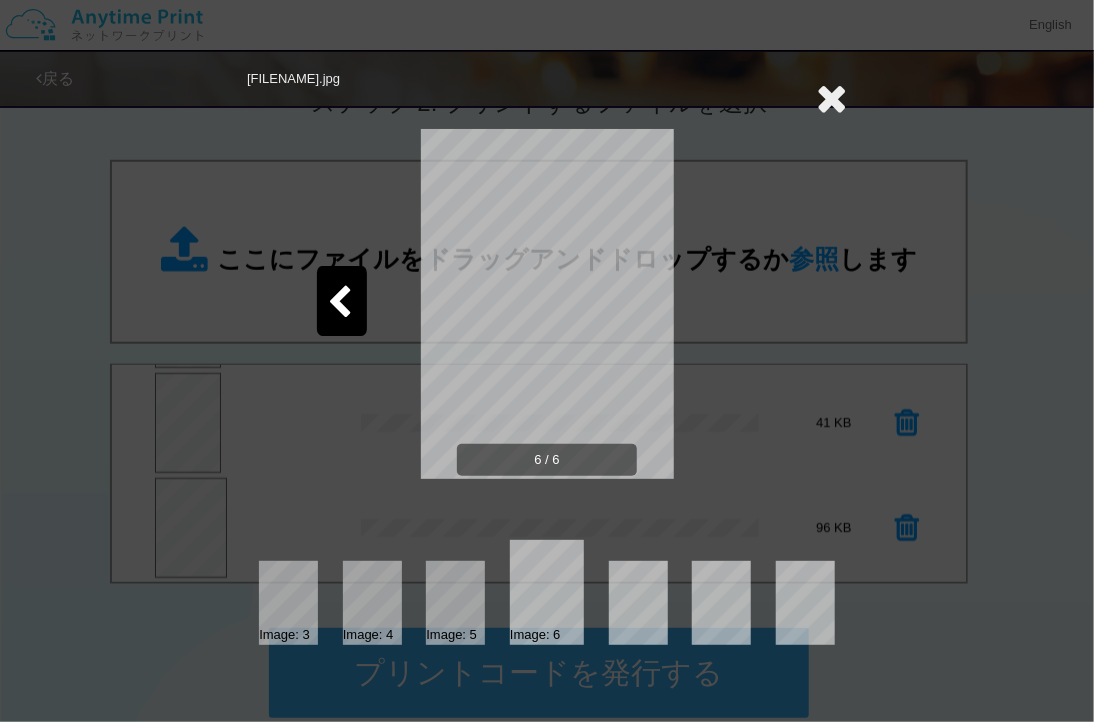 click at bounding box center (342, 301) 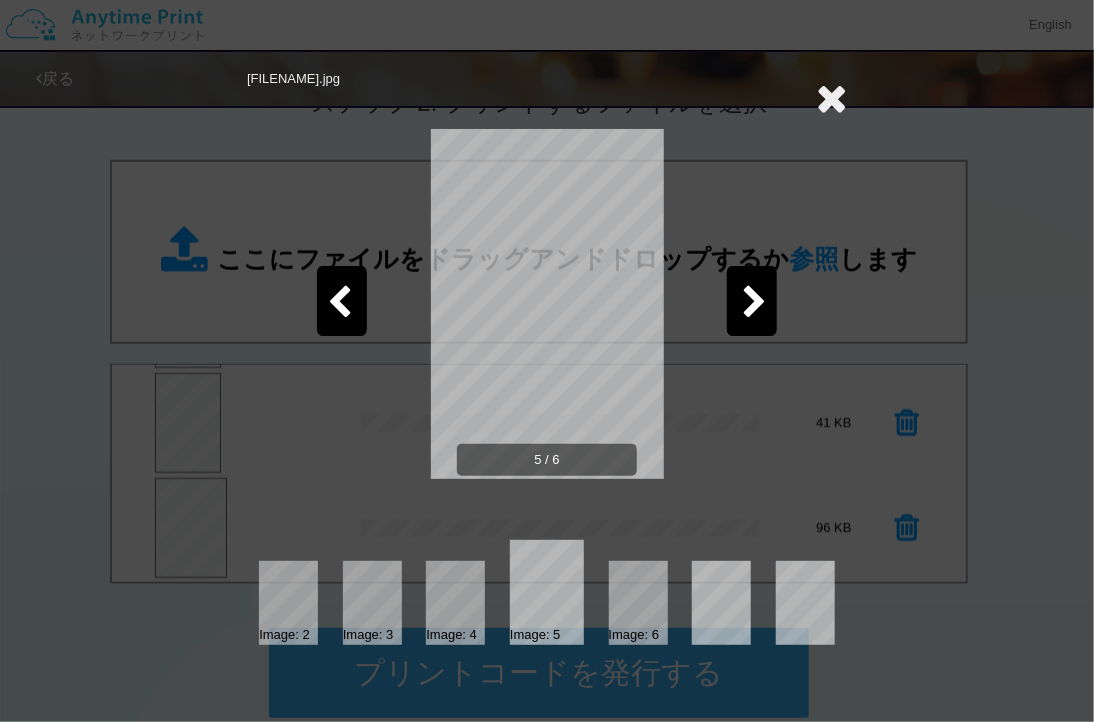 click at bounding box center (831, 98) 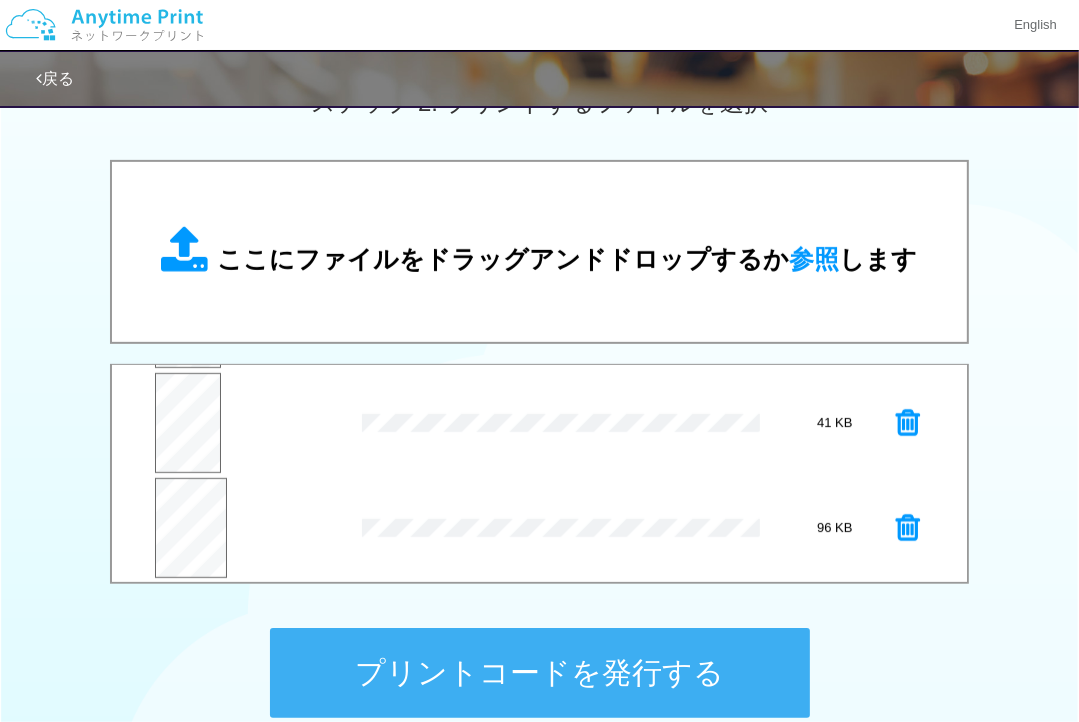 click on "プリントコードを発行する" at bounding box center [540, 673] 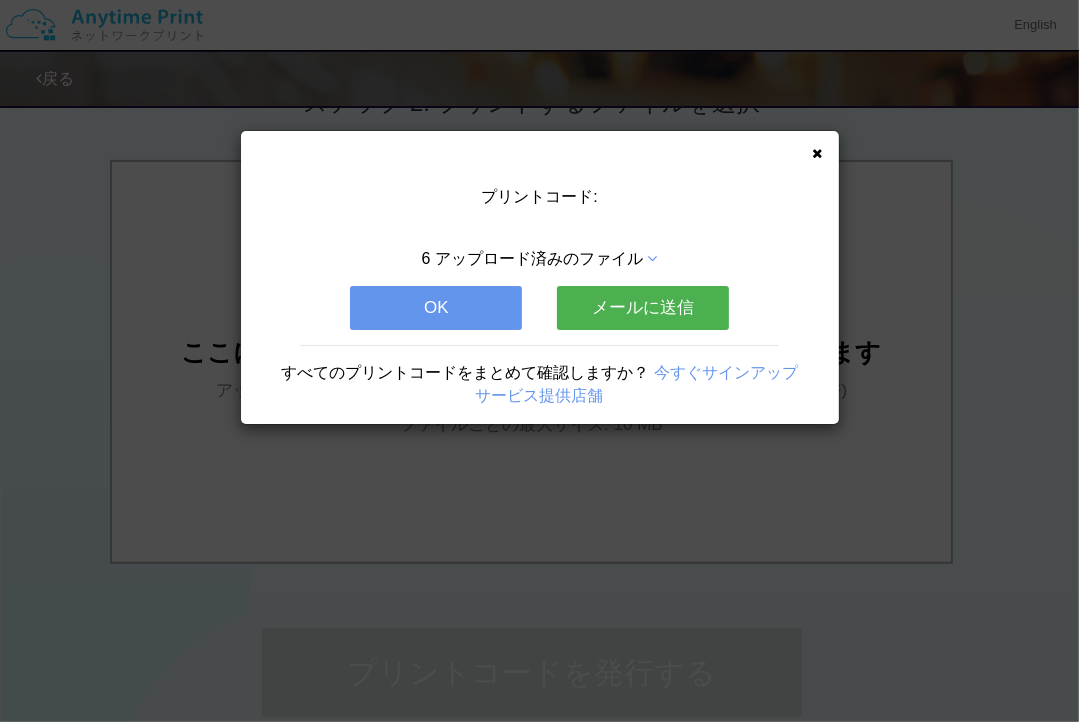 scroll, scrollTop: 0, scrollLeft: 0, axis: both 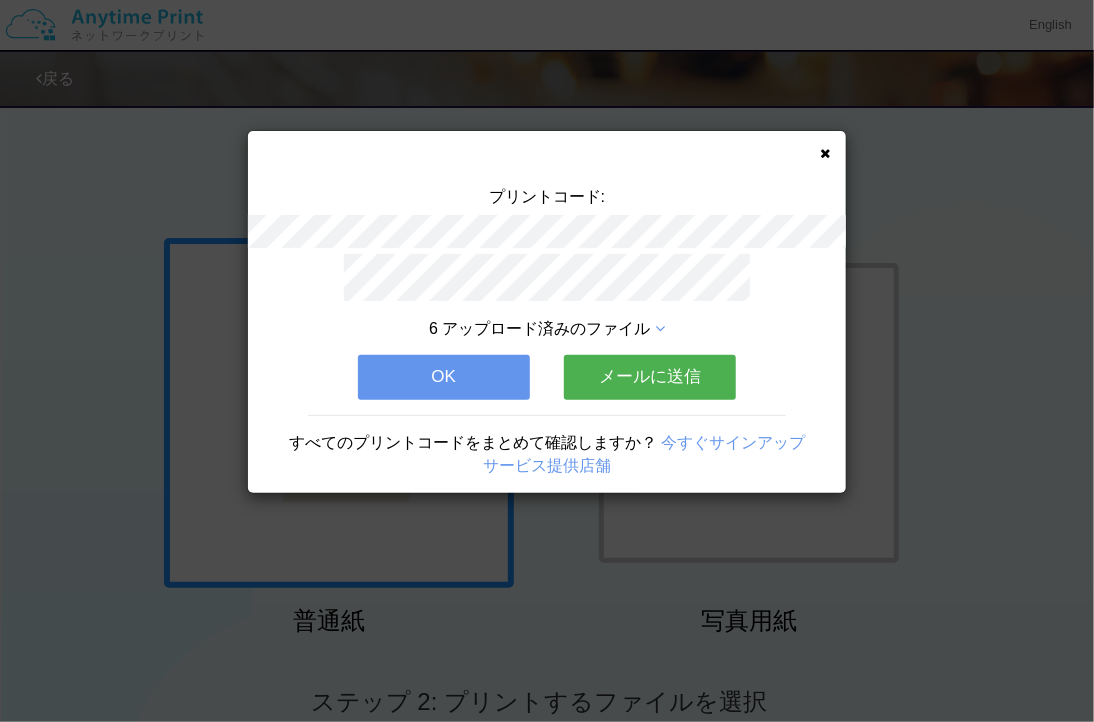 click on "OK" at bounding box center [444, 377] 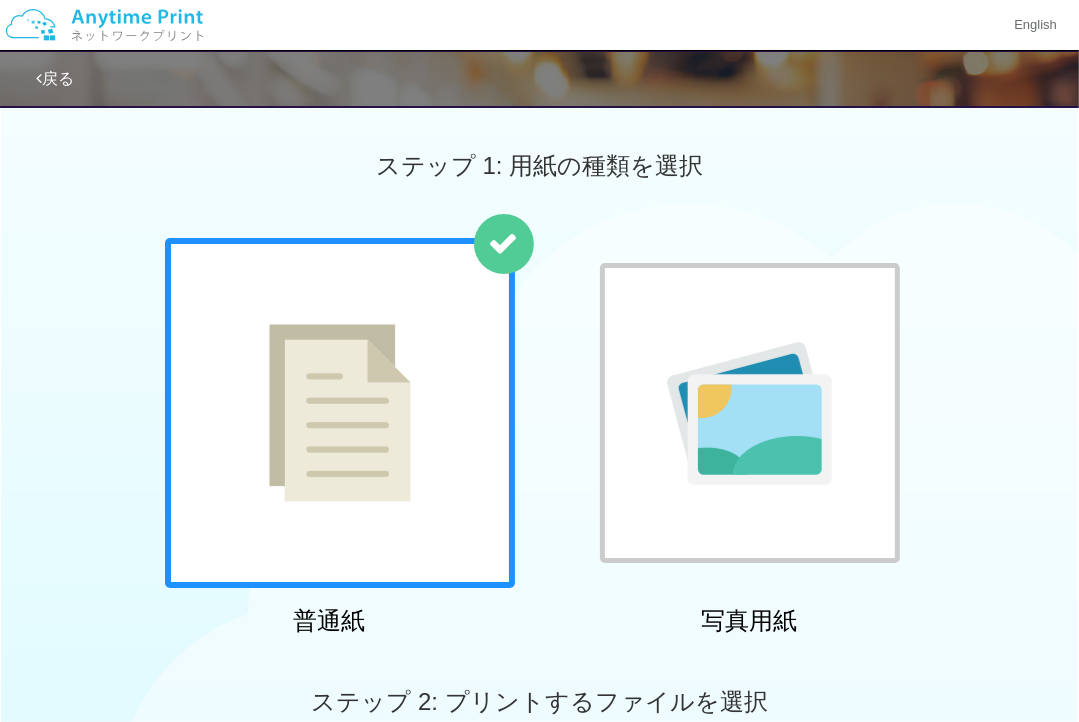 click at bounding box center (750, 413) 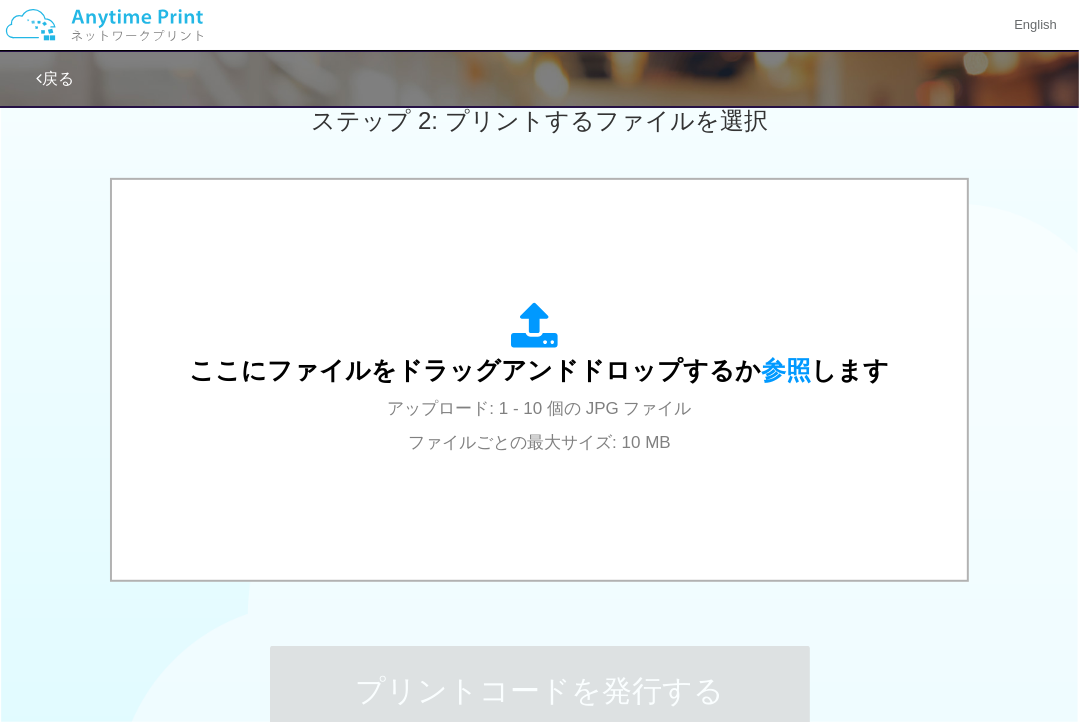 scroll, scrollTop: 700, scrollLeft: 0, axis: vertical 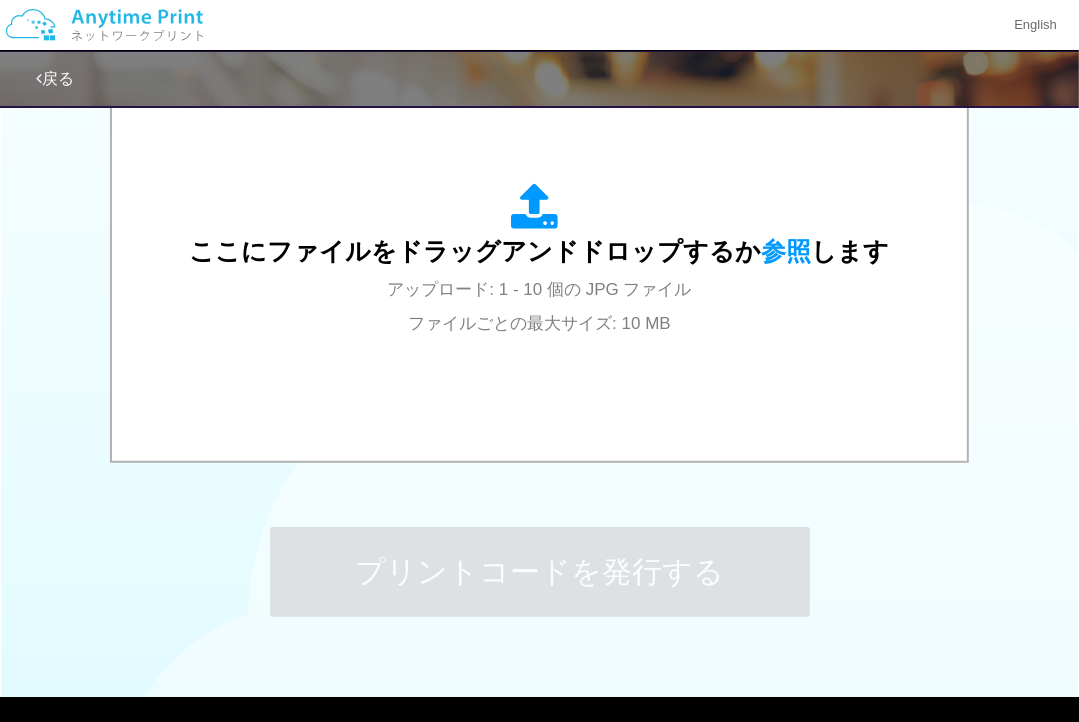 click on "ここにファイルをドラッグアンドドロップするか 参照 します アップロード: 1 - 10 個の JPG ファイル ファイルごとの最大サイズ: 10 MB" at bounding box center (540, 261) 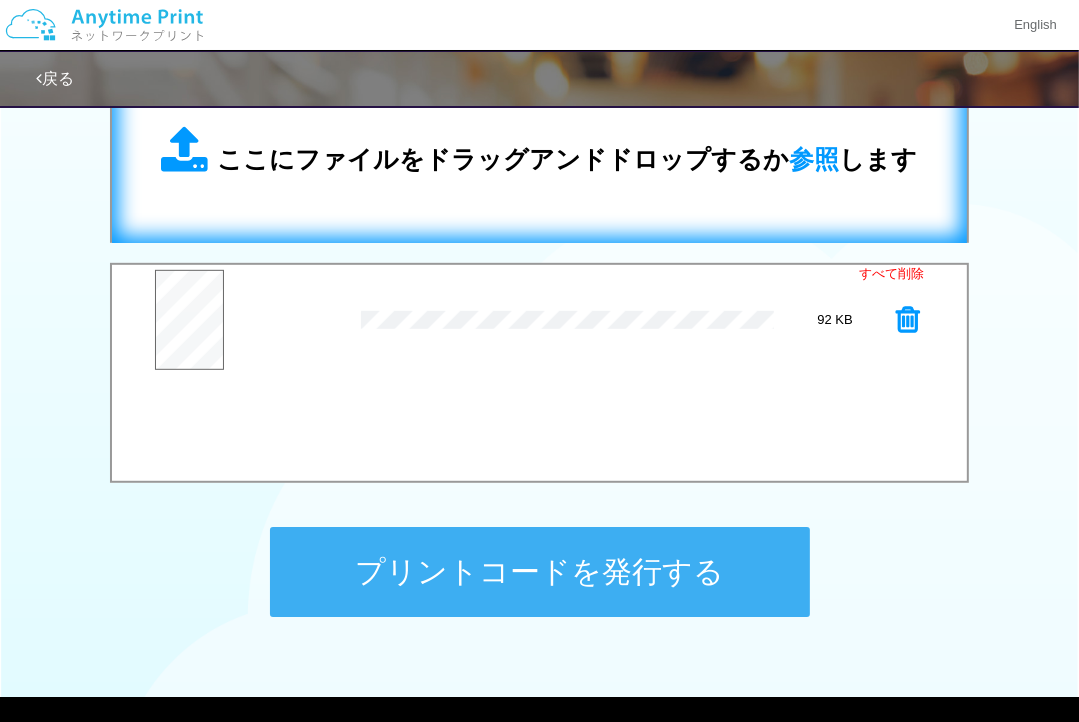 click on "ここにファイルをドラッグアンドドロップするか 参照 します" at bounding box center (568, 159) 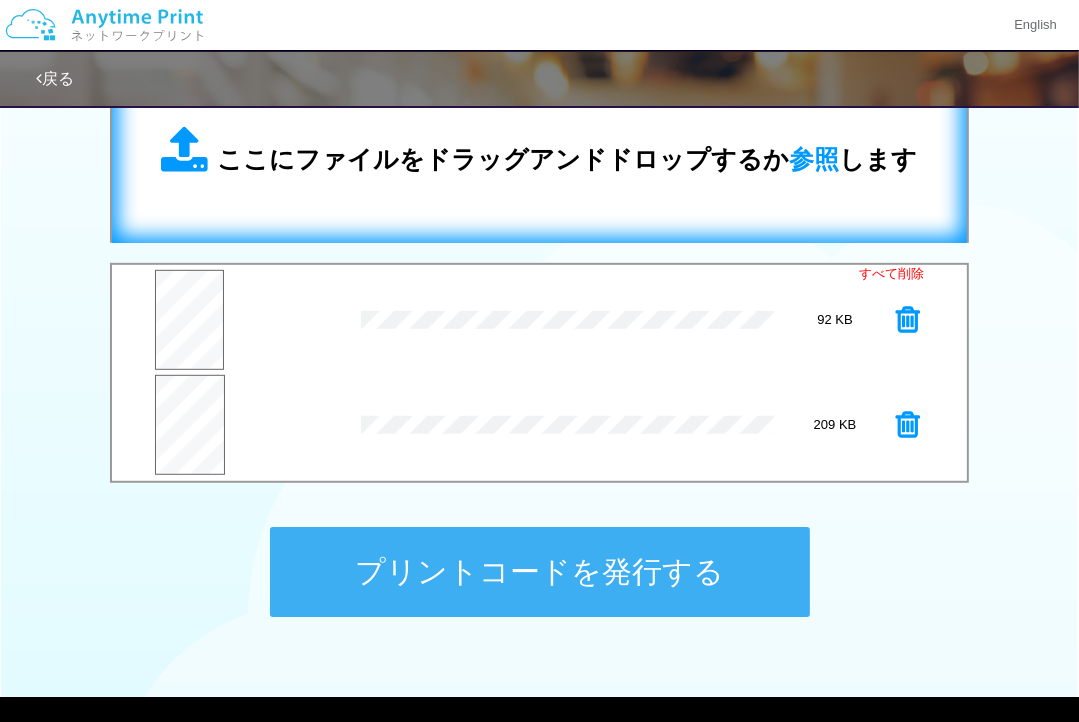 click on "ここにファイルをドラッグアンドドロップするか 参照 します" at bounding box center [540, 152] 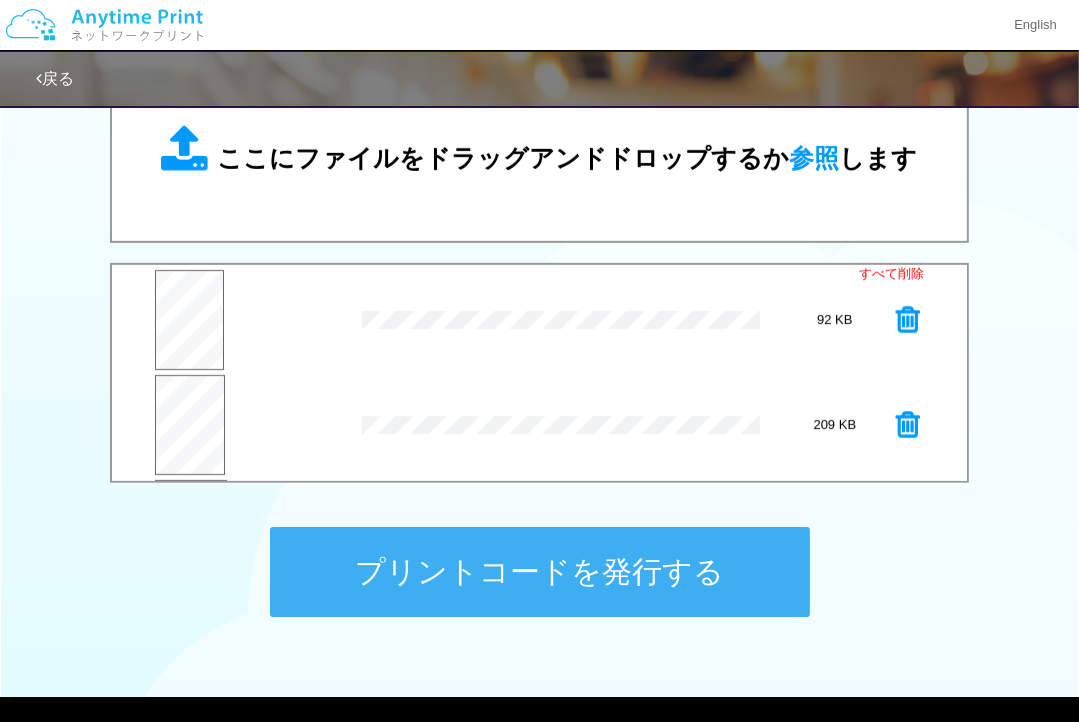 scroll, scrollTop: 0, scrollLeft: 0, axis: both 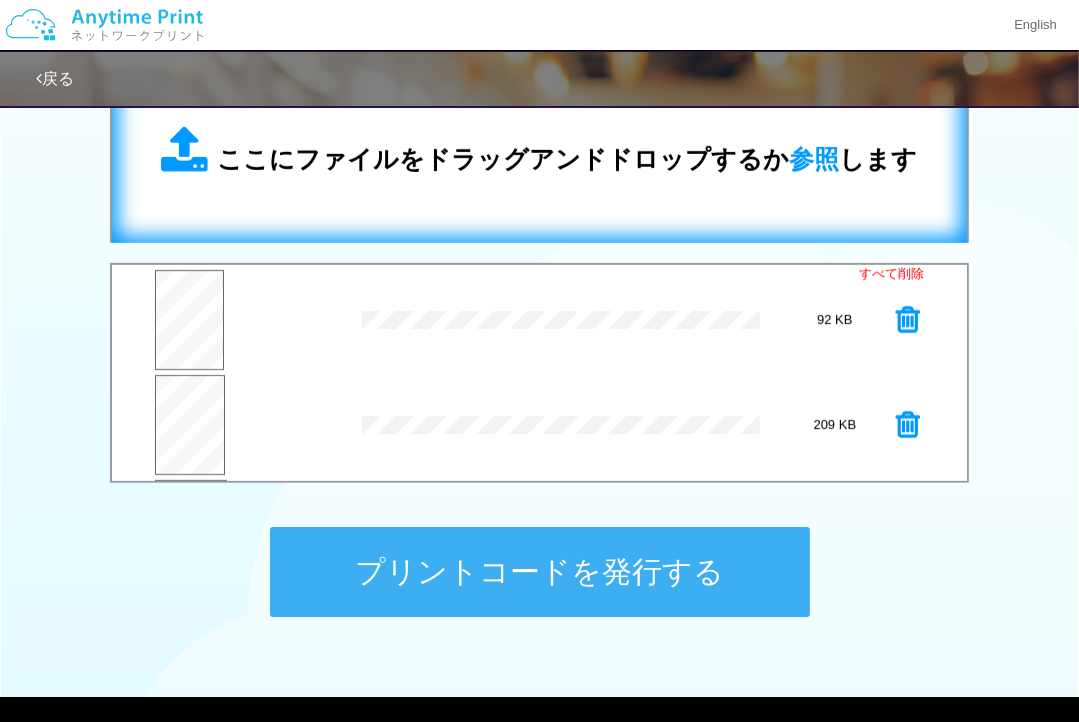 click on "ここにファイルをドラッグアンドドロップするか 参照 します" at bounding box center (539, 152) 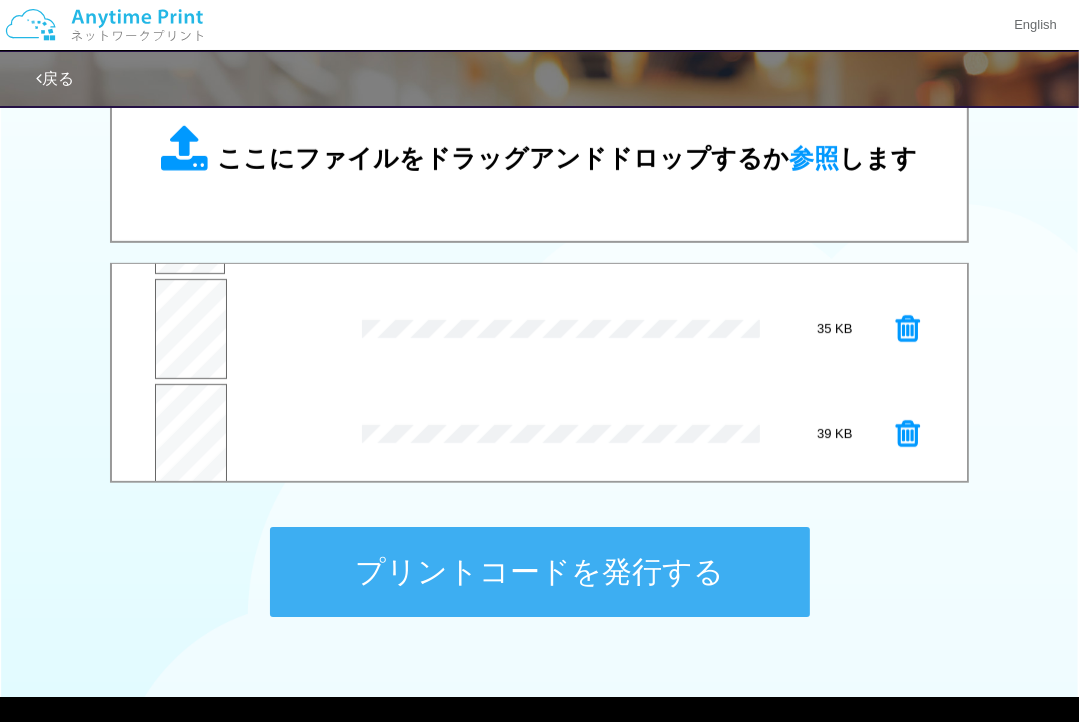 scroll, scrollTop: 208, scrollLeft: 0, axis: vertical 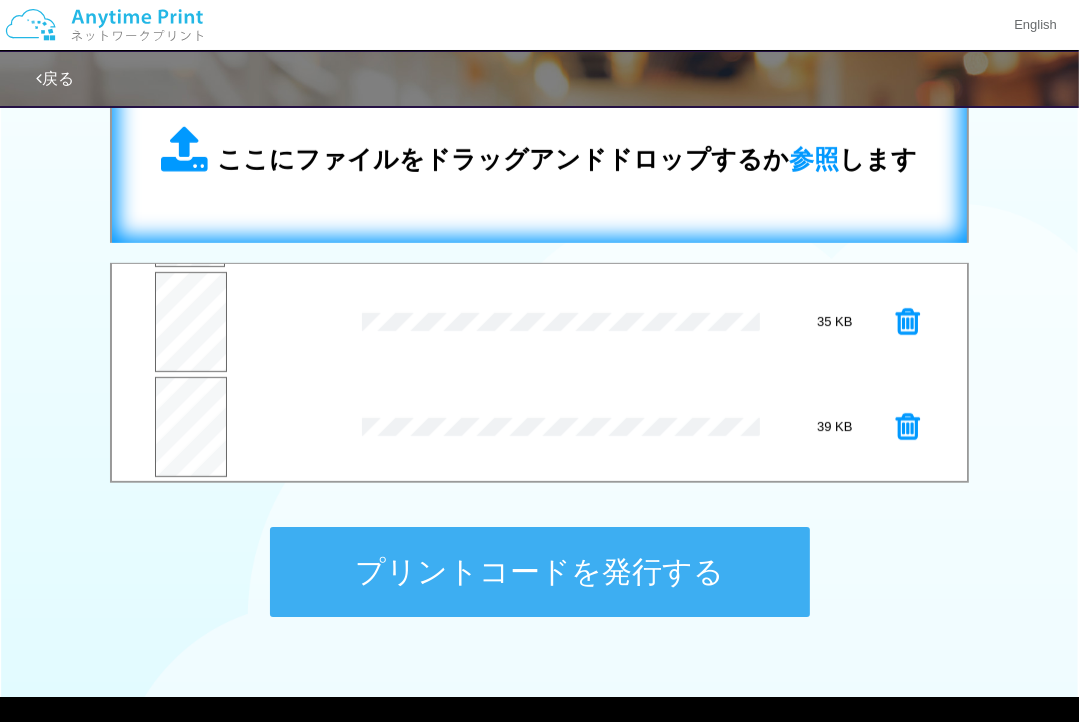 click on "ここにファイルをドラッグアンドドロップするか 参照 します" at bounding box center [539, 152] 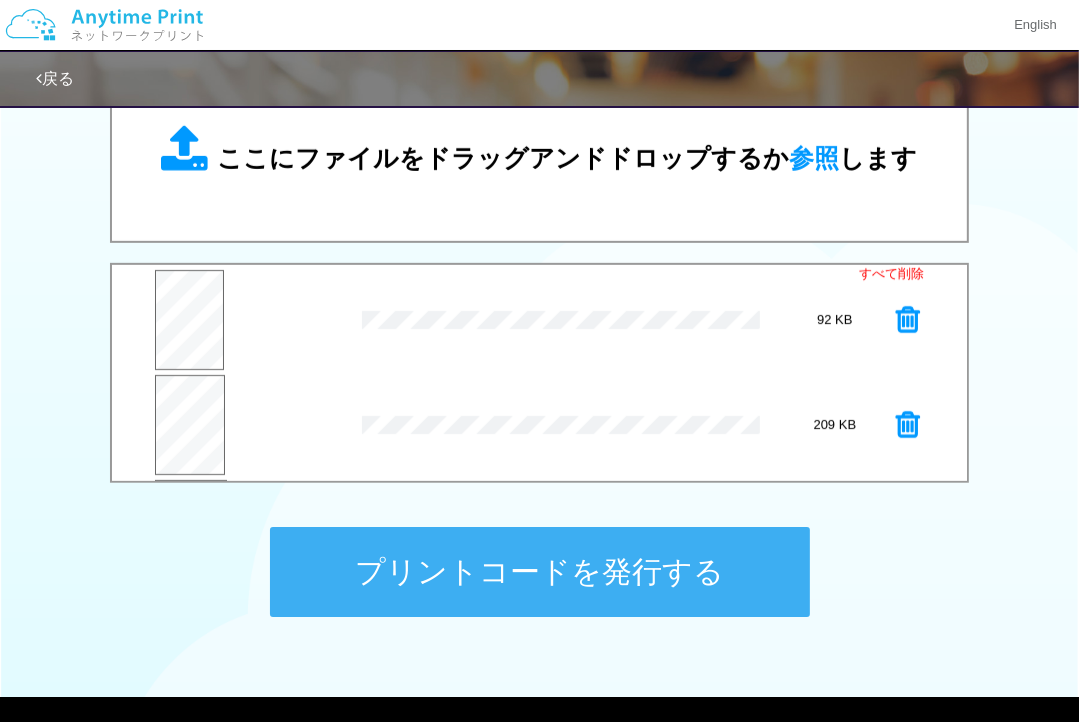 scroll, scrollTop: 0, scrollLeft: 0, axis: both 